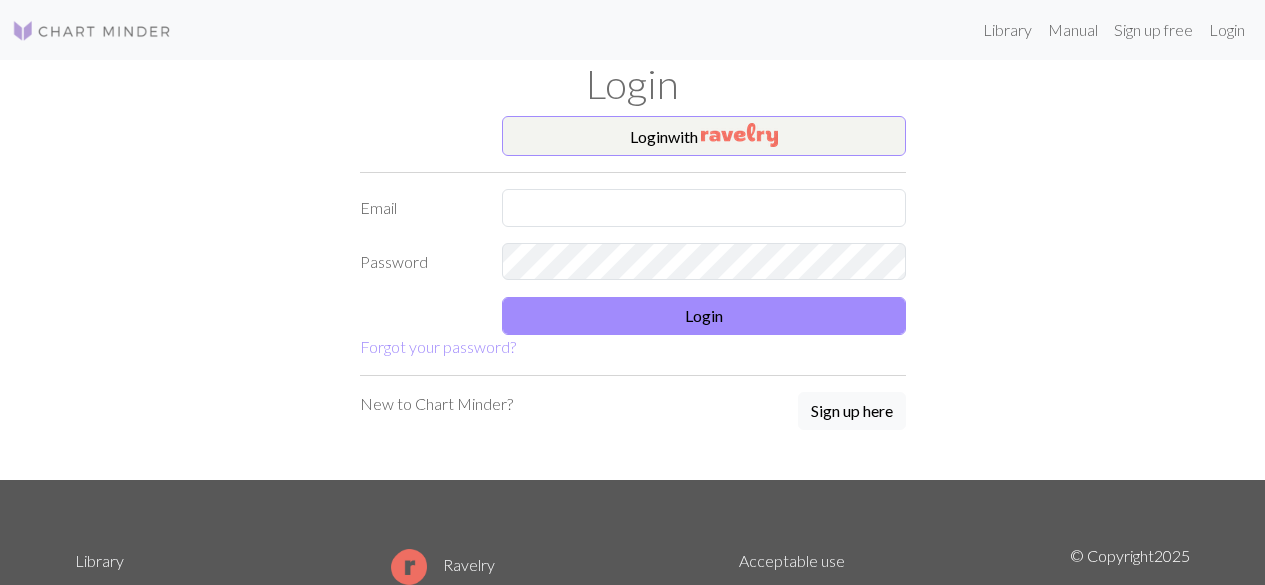 scroll, scrollTop: 0, scrollLeft: 0, axis: both 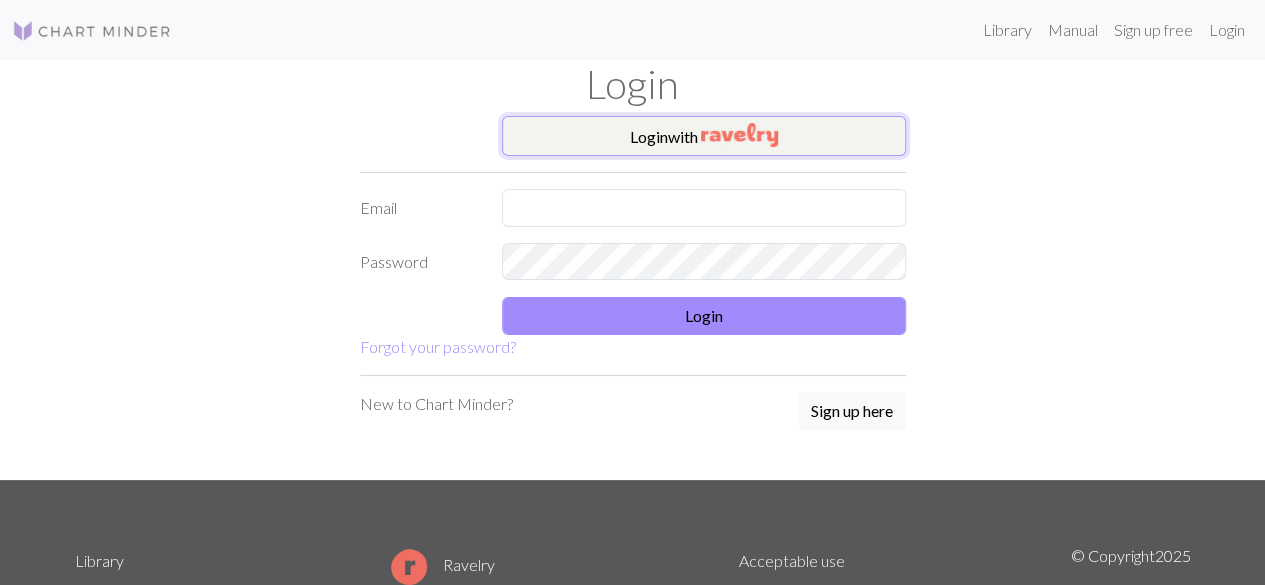 click on "Login  with" at bounding box center [704, 136] 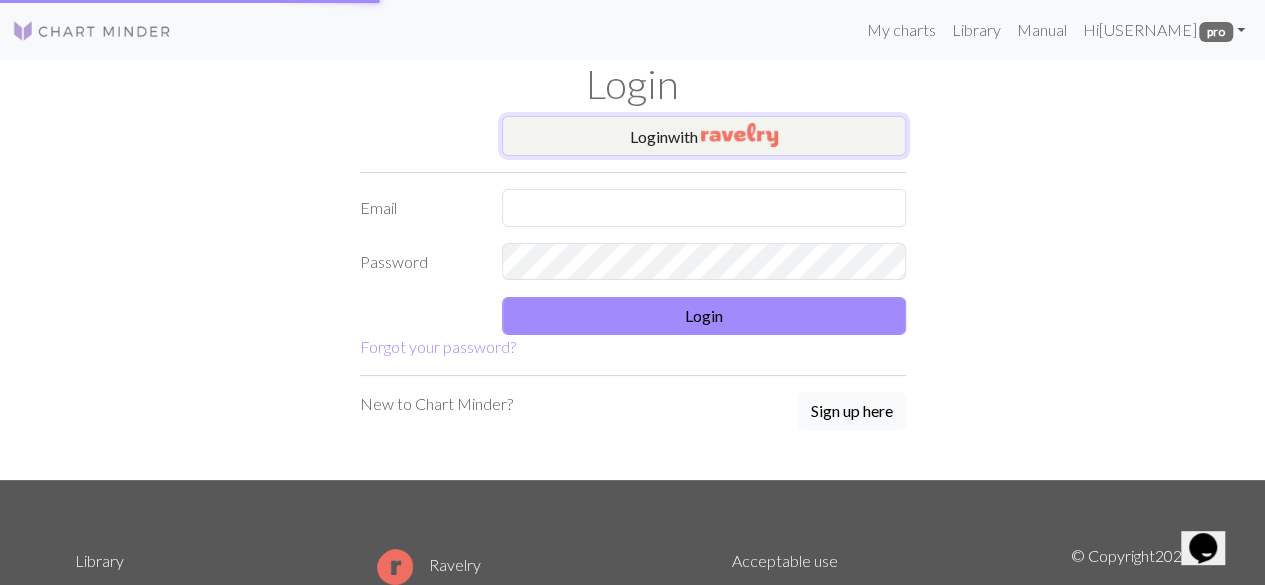 scroll, scrollTop: 0, scrollLeft: 0, axis: both 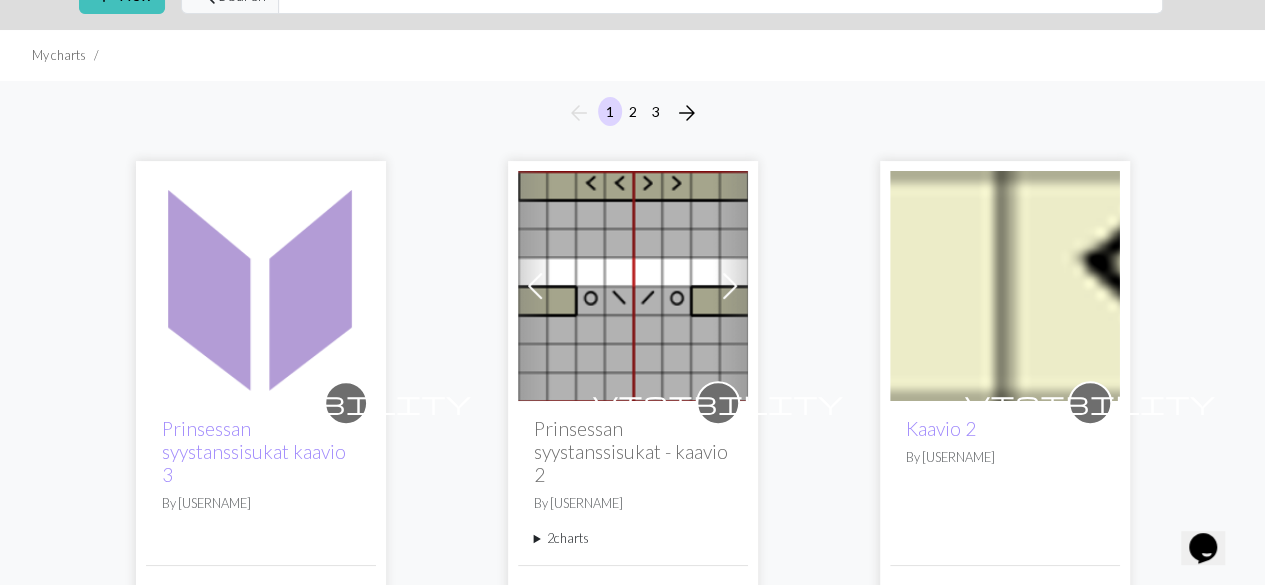 click at bounding box center (633, 286) 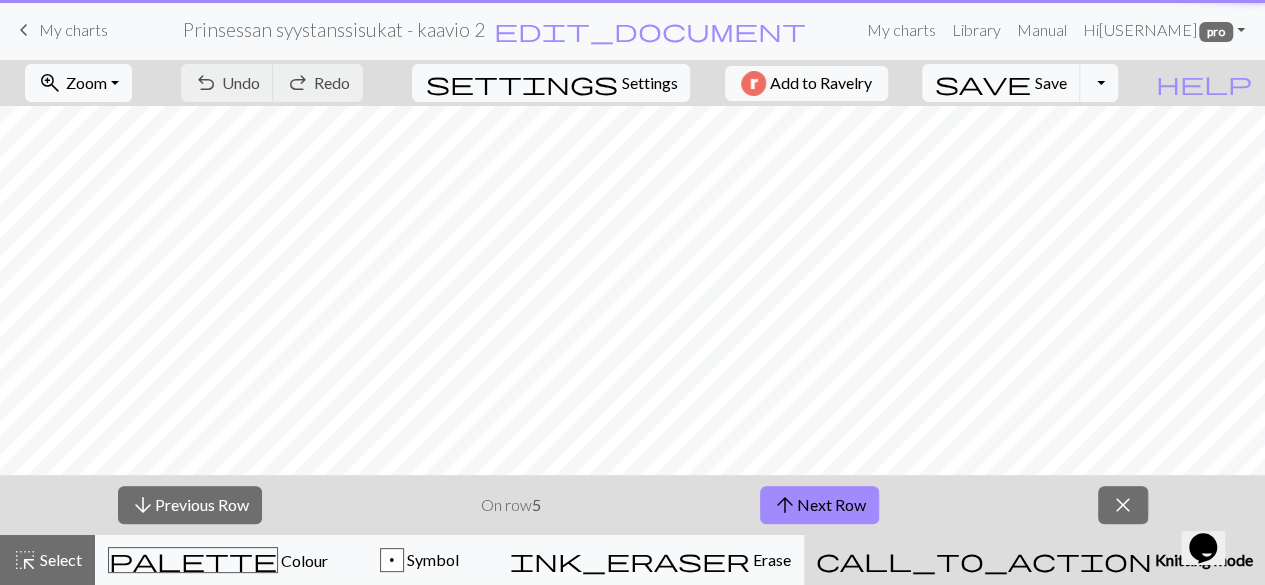 scroll, scrollTop: 0, scrollLeft: 0, axis: both 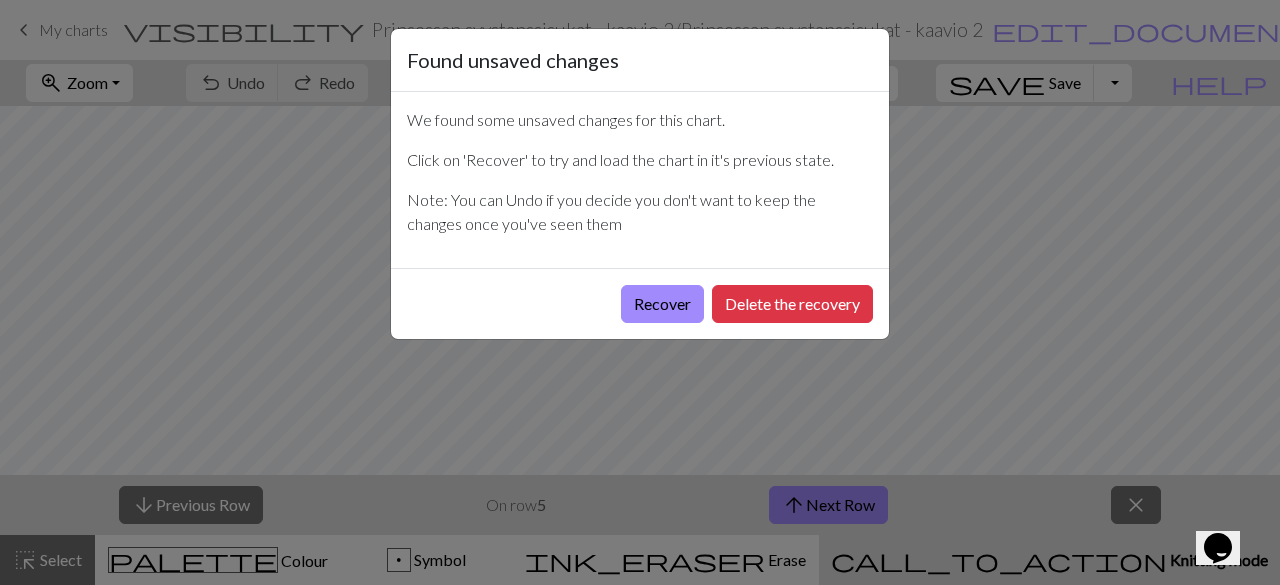 click on "Recover   Delete the recovery" at bounding box center (640, 303) 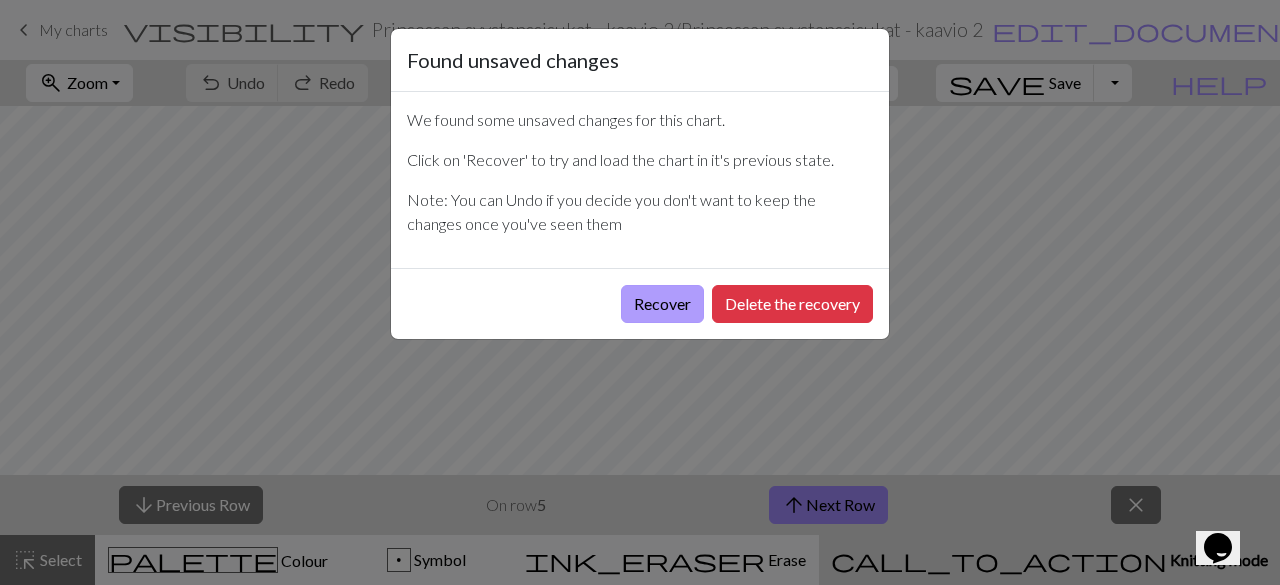 click on "Recover" at bounding box center (662, 304) 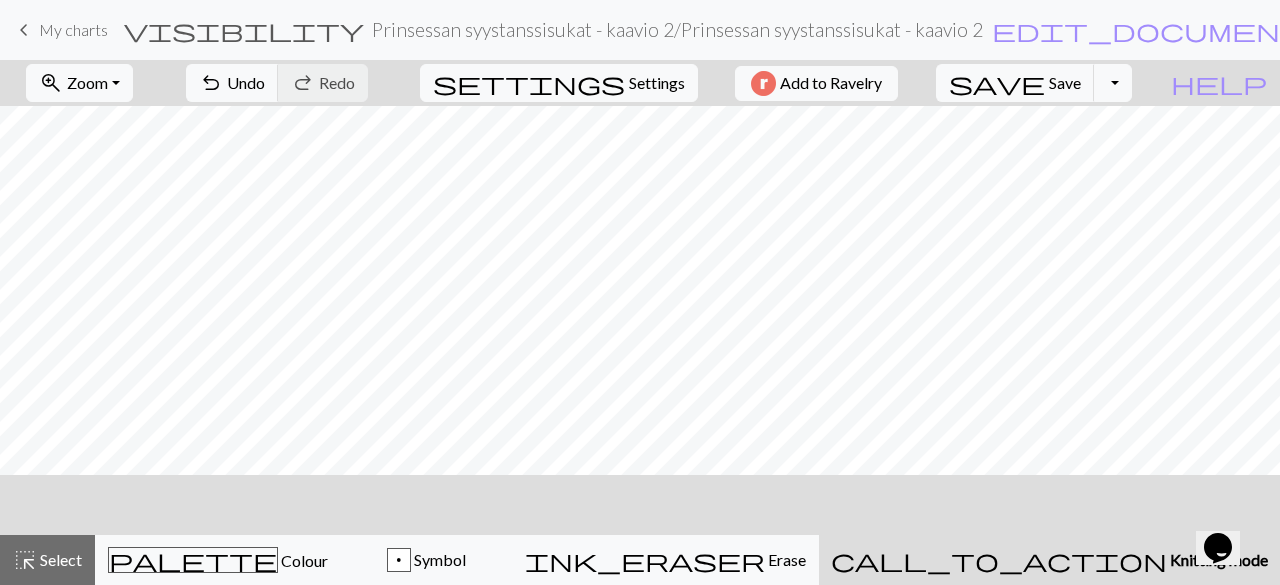 click on "call_to_action" at bounding box center [999, 560] 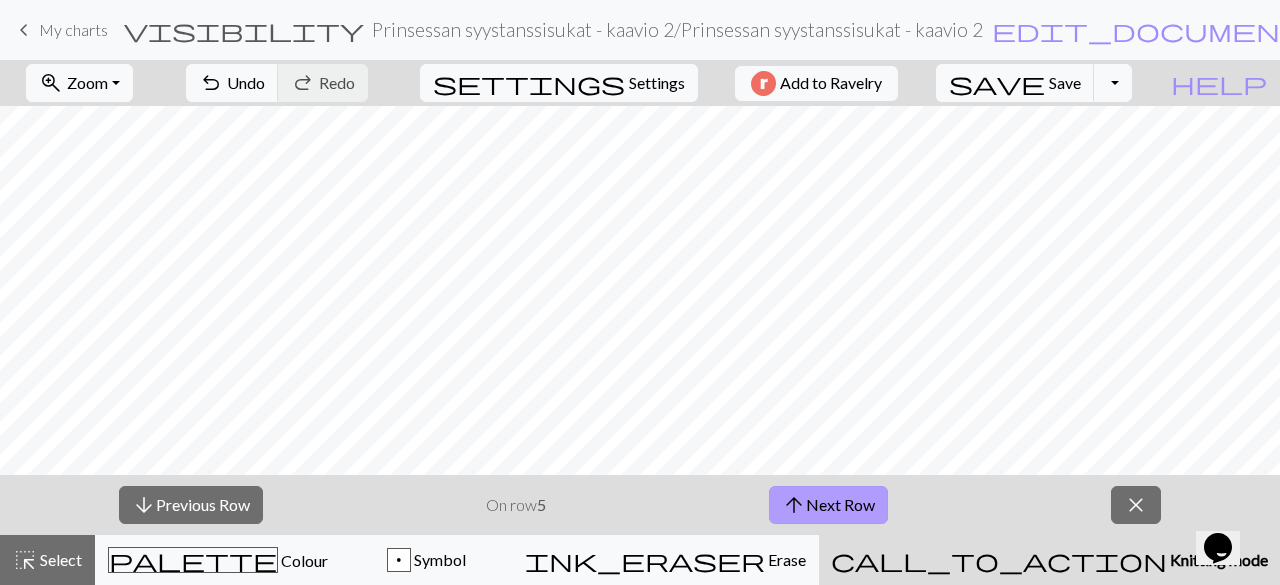 click on "arrow_upward  Next Row" at bounding box center [828, 505] 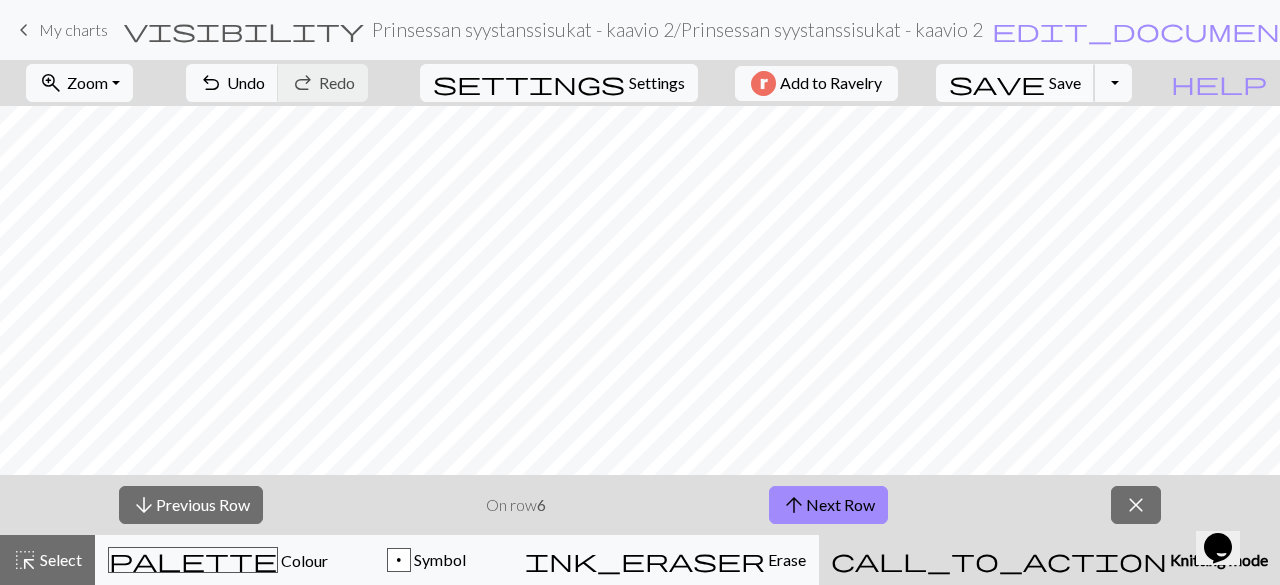 click on "save Save Save" at bounding box center [1015, 83] 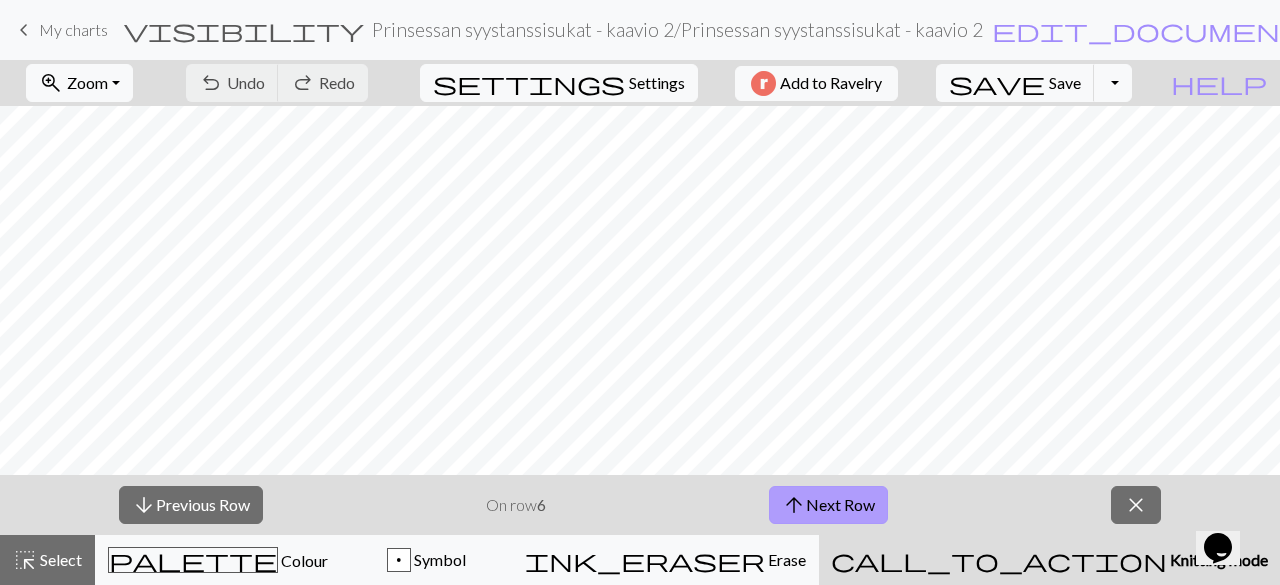 click on "arrow_upward  Next Row" at bounding box center (828, 505) 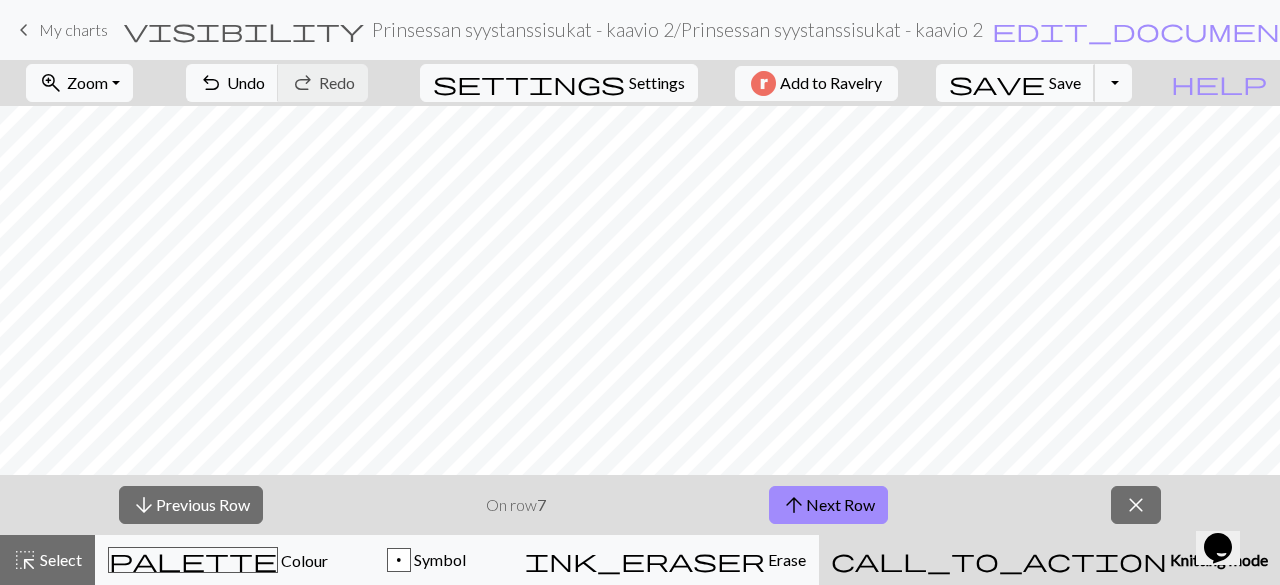 click on "save" at bounding box center [997, 83] 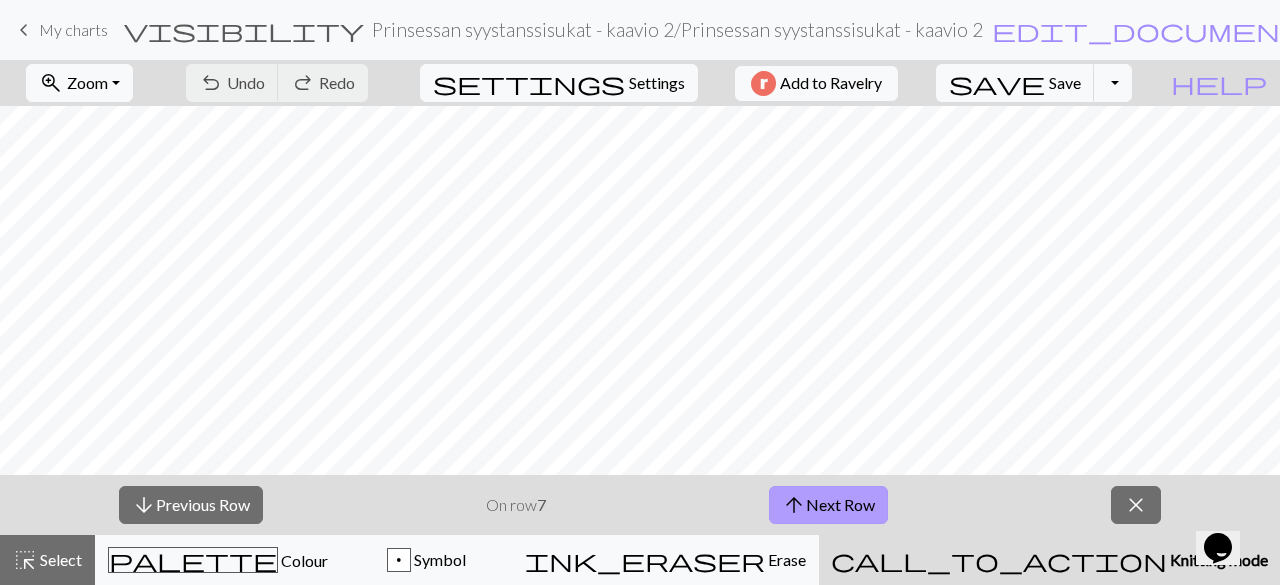 click on "arrow_upward  Next Row" at bounding box center (828, 505) 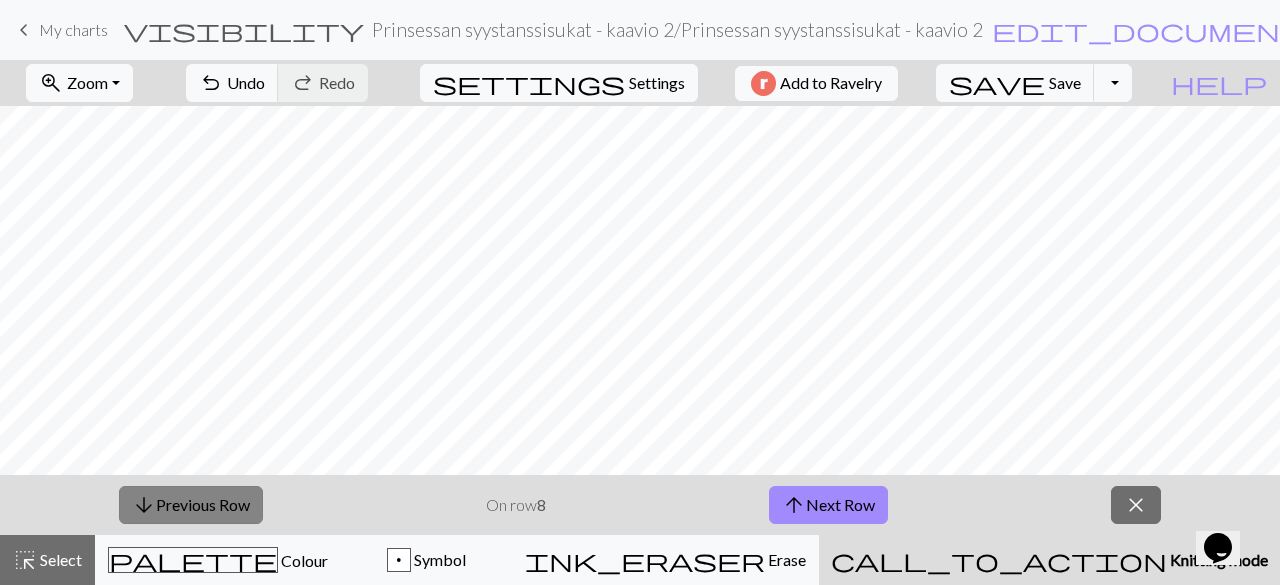 click on "arrow_downward Previous Row" at bounding box center [191, 505] 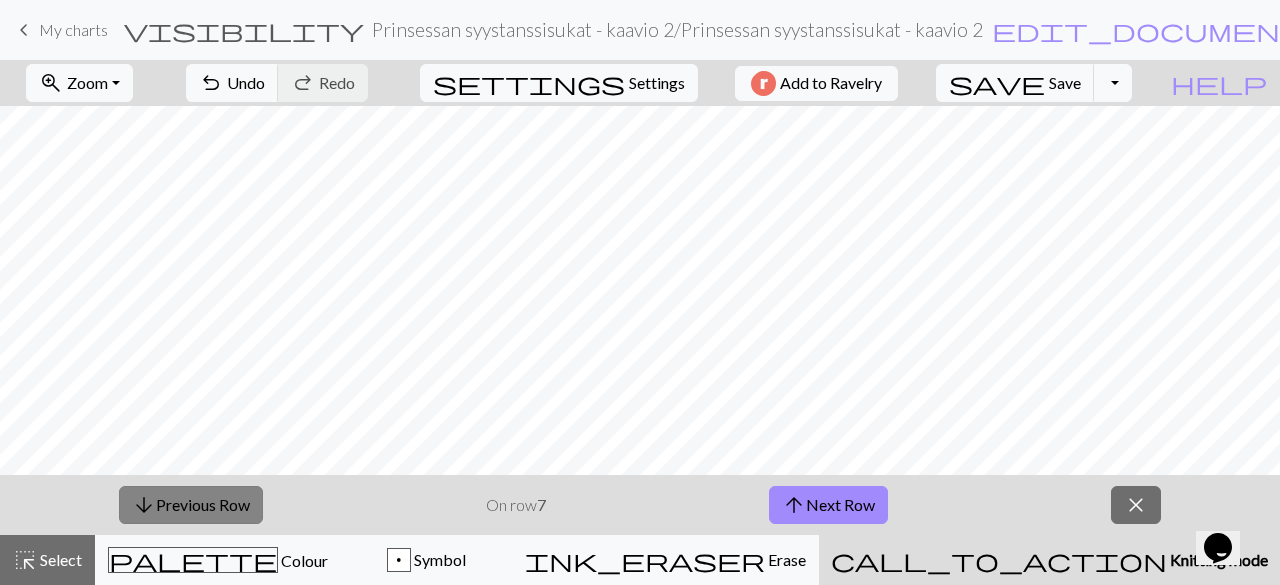 click on "arrow_downward Previous Row" at bounding box center (191, 505) 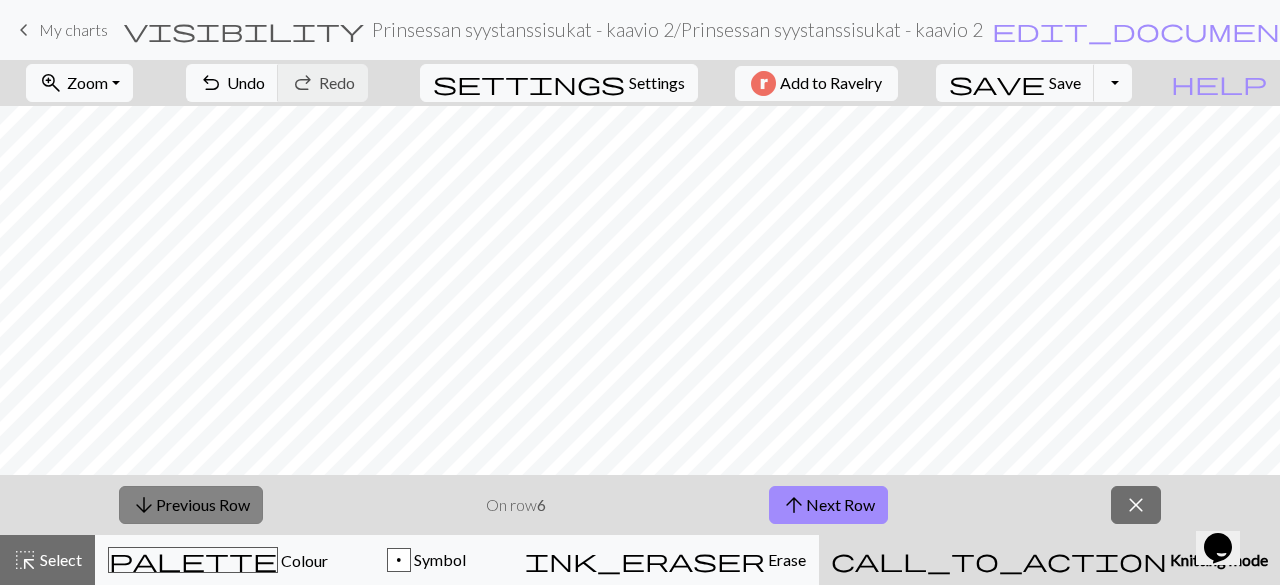click on "arrow_downward Previous Row" at bounding box center (191, 505) 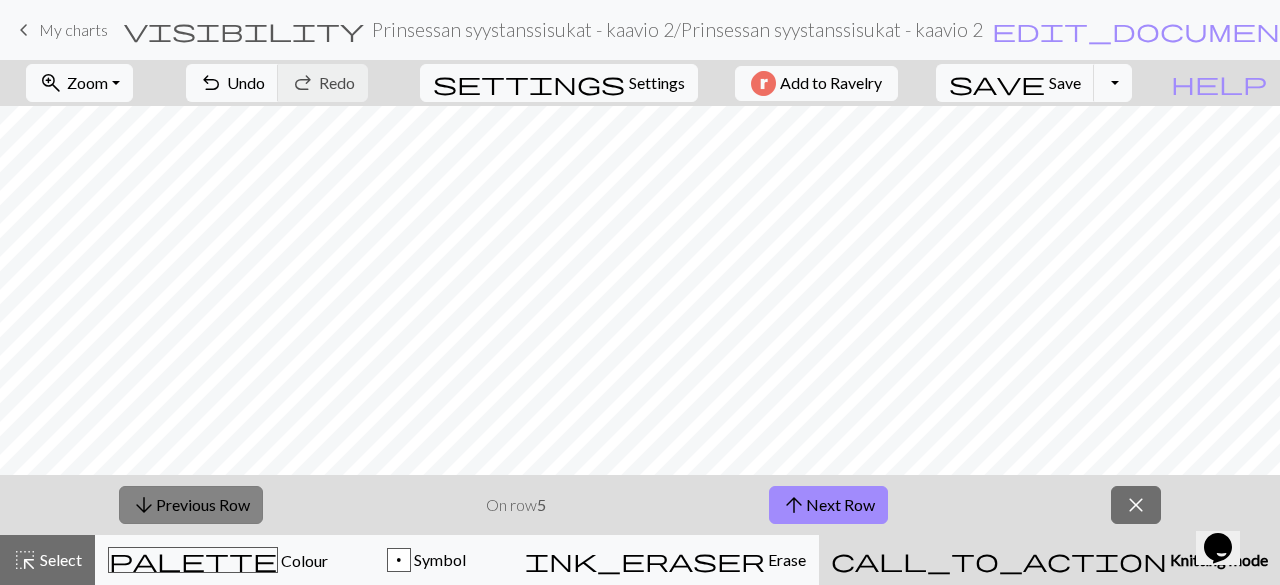 click on "arrow_downward Previous Row" at bounding box center (191, 505) 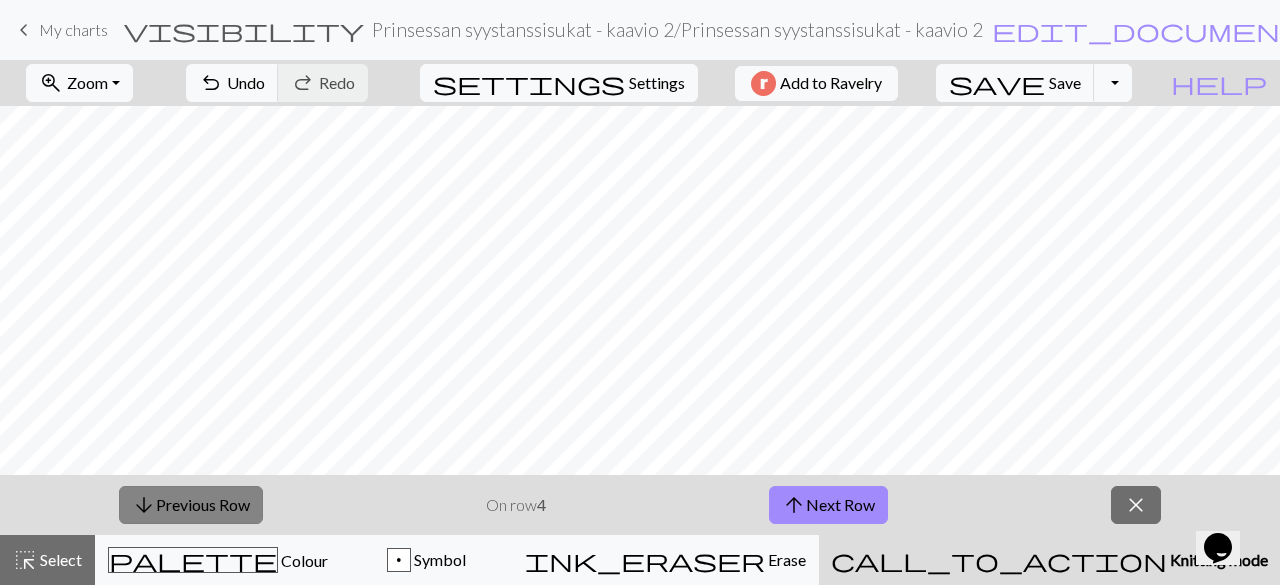 click on "arrow_downward Previous Row" at bounding box center (191, 505) 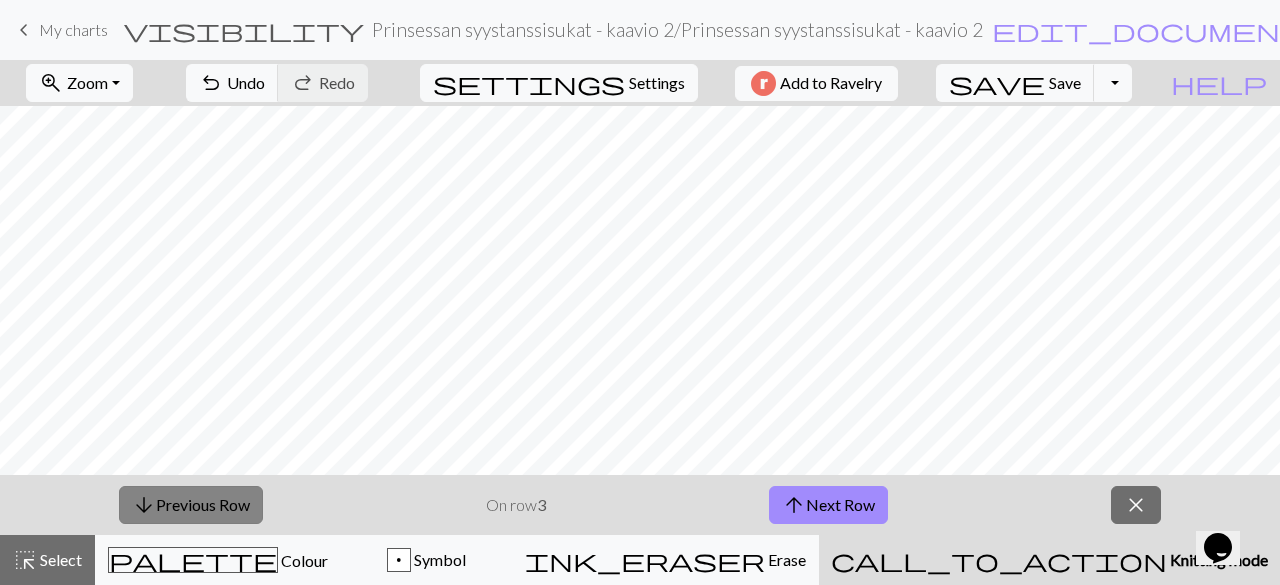click on "arrow_downward Previous Row" at bounding box center (191, 505) 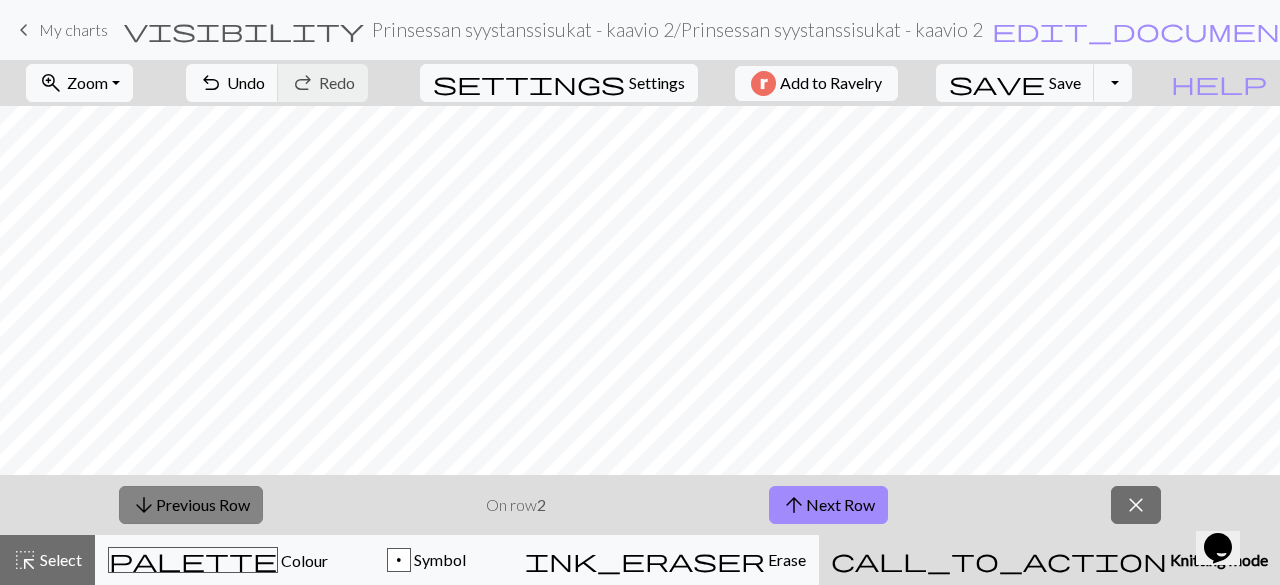 click on "arrow_downward Previous Row" at bounding box center [191, 505] 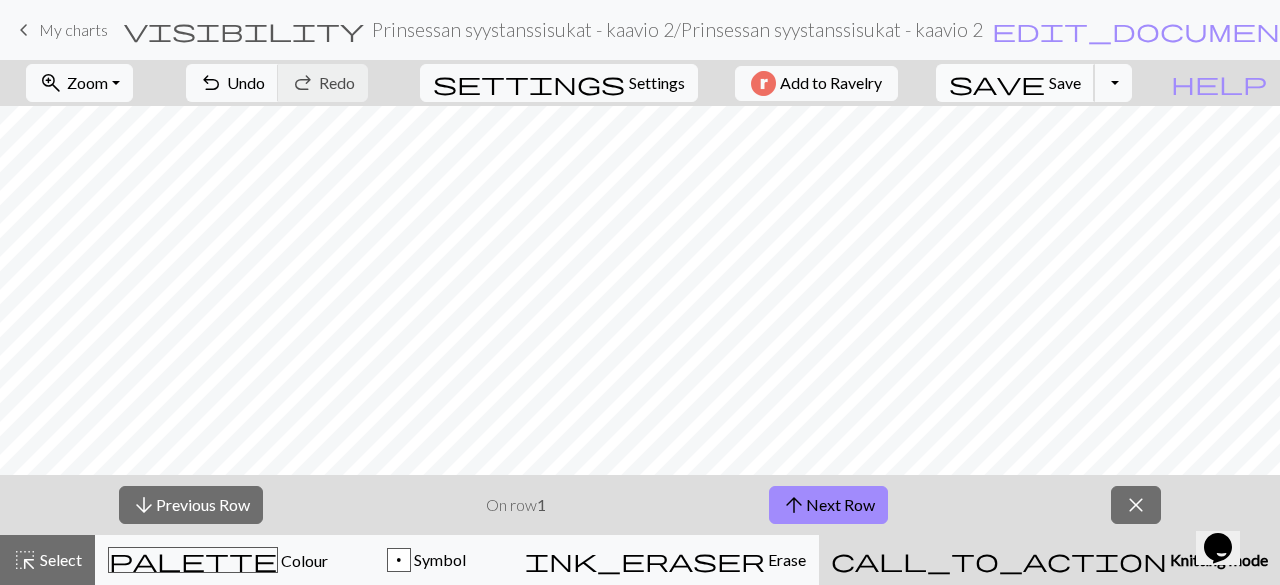 click on "save" at bounding box center [997, 83] 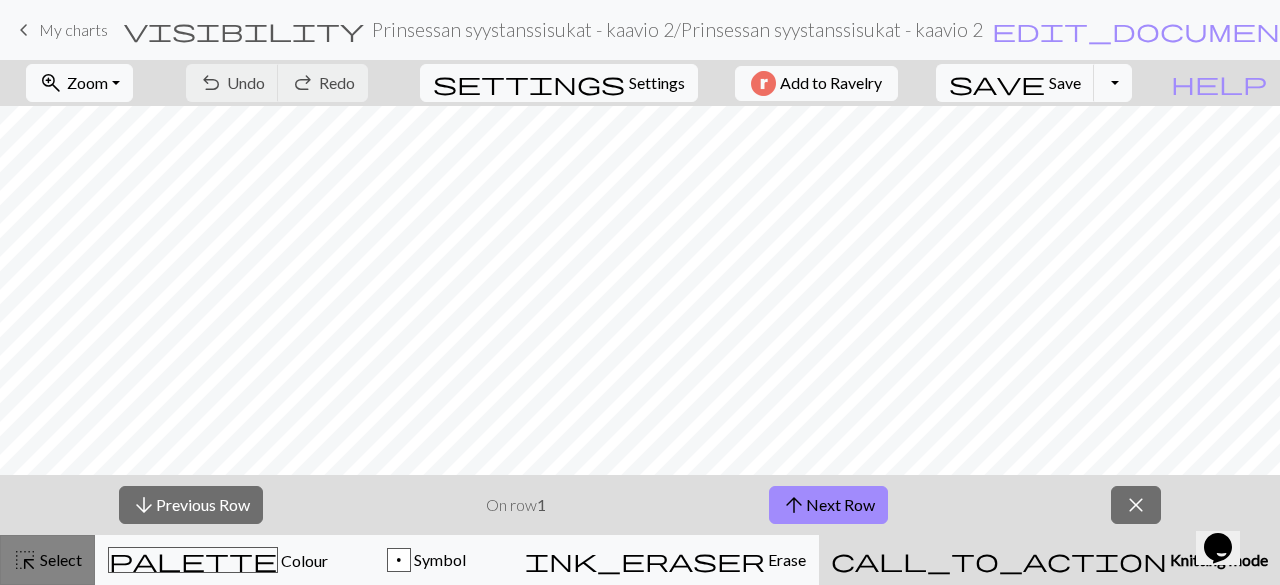click on "Select" at bounding box center (59, 559) 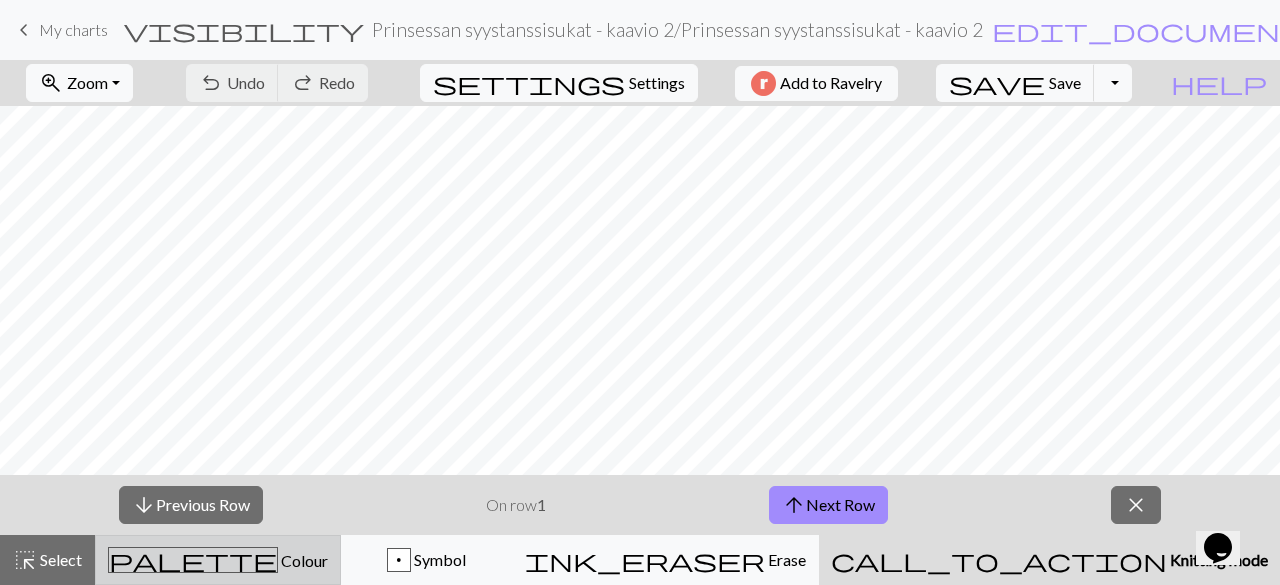 click on "Colour" at bounding box center (303, 560) 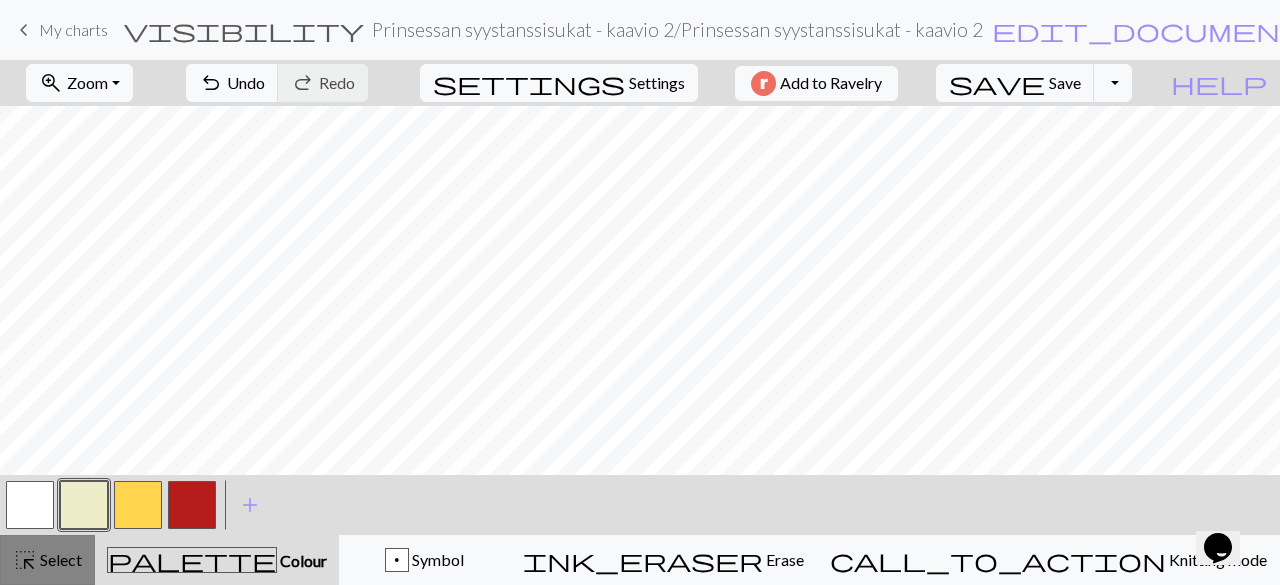 click on "highlight_alt   Select   Select" at bounding box center (47, 560) 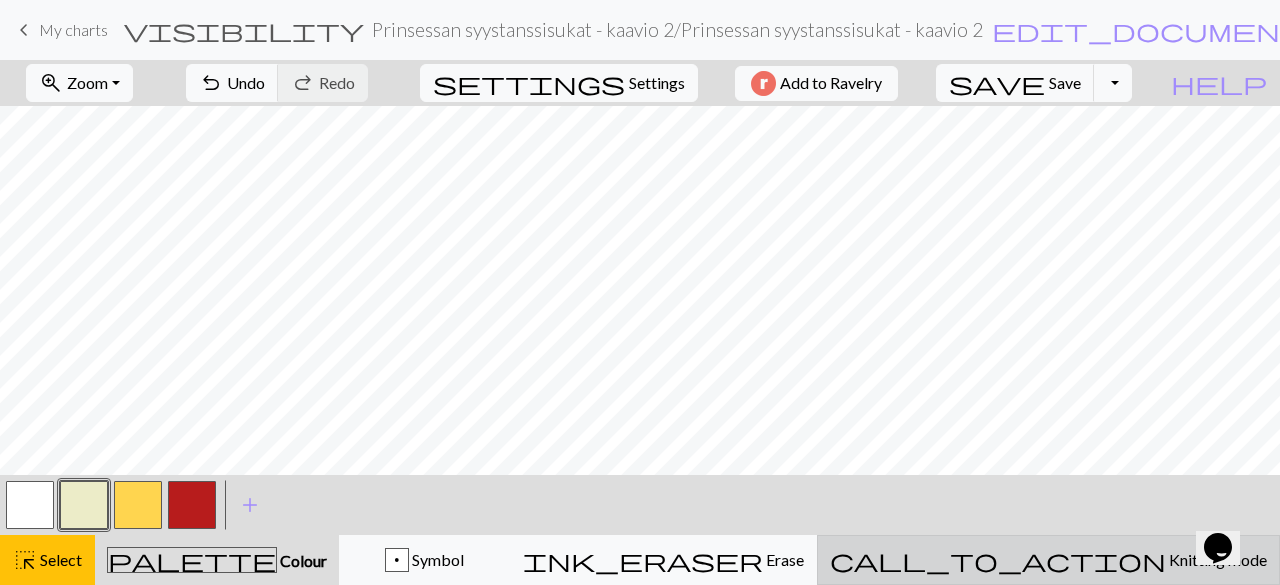click on "Knitting mode" at bounding box center (1216, 559) 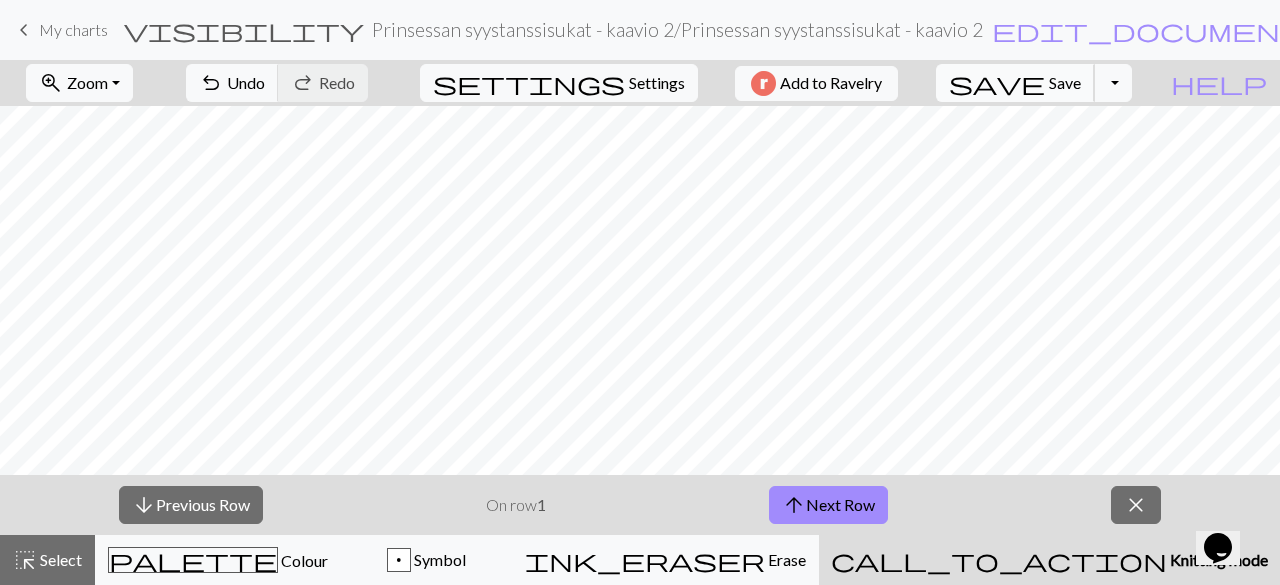 click on "save" at bounding box center (997, 83) 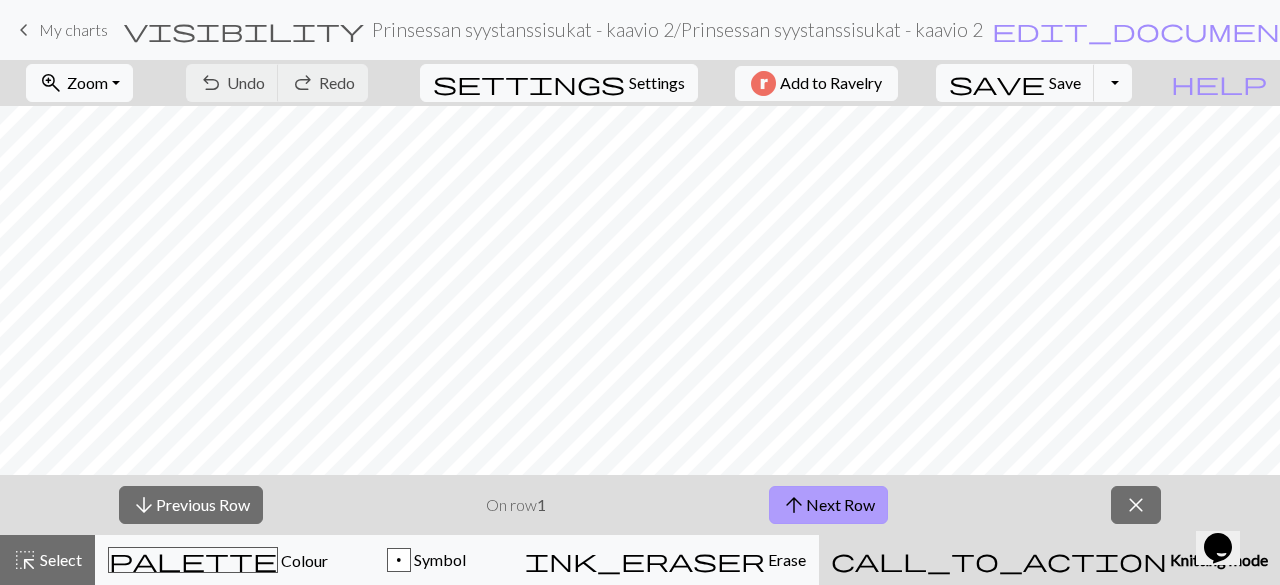 click on "arrow_upward  Next Row" at bounding box center (828, 505) 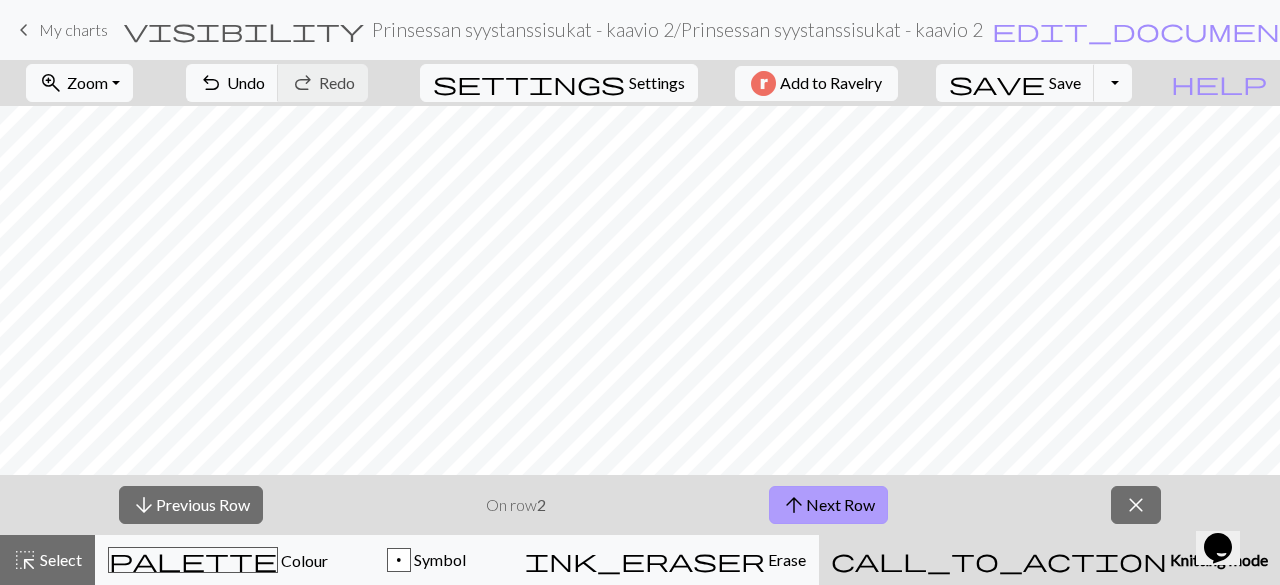 click on "arrow_upward  Next Row" at bounding box center [828, 505] 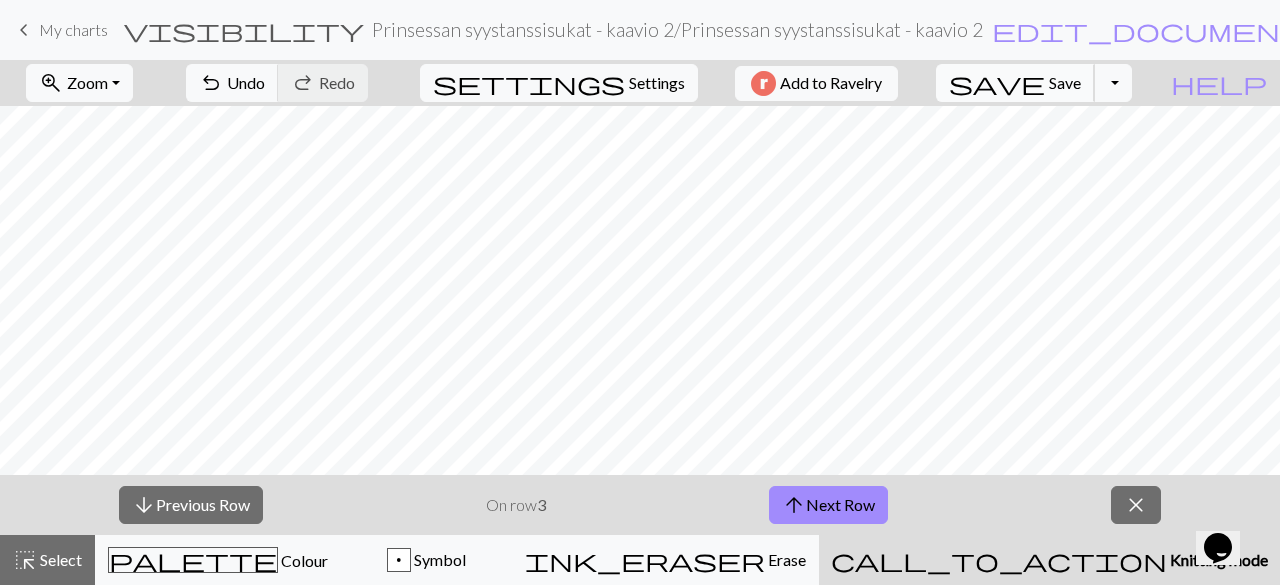 click on "save" at bounding box center (997, 83) 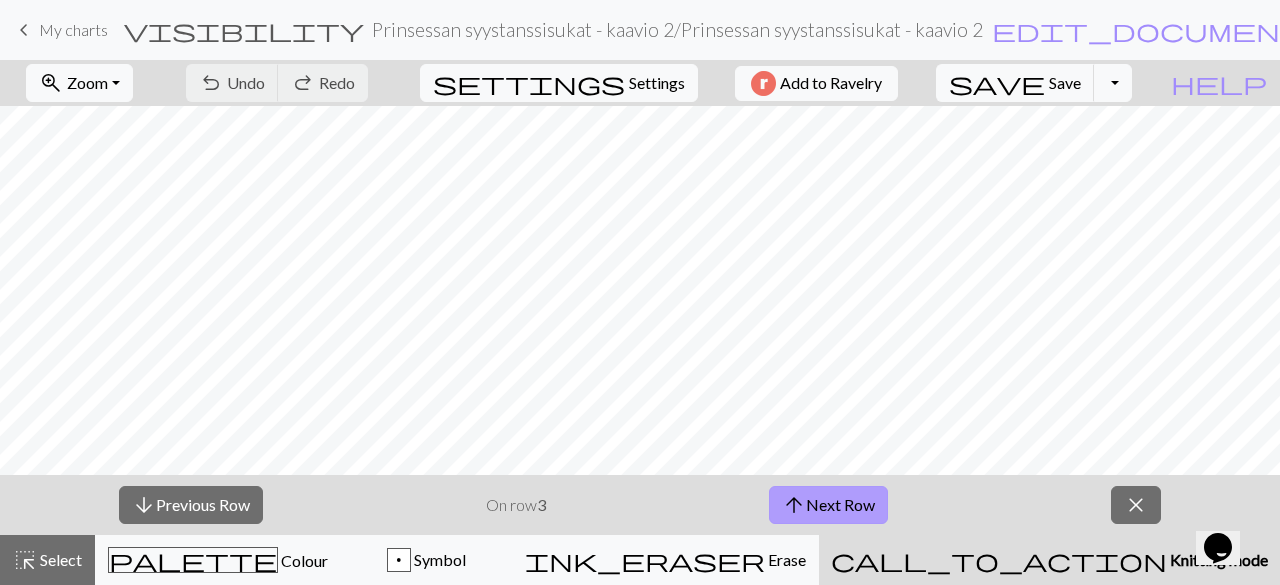 click on "arrow_upward  Next Row" at bounding box center [828, 505] 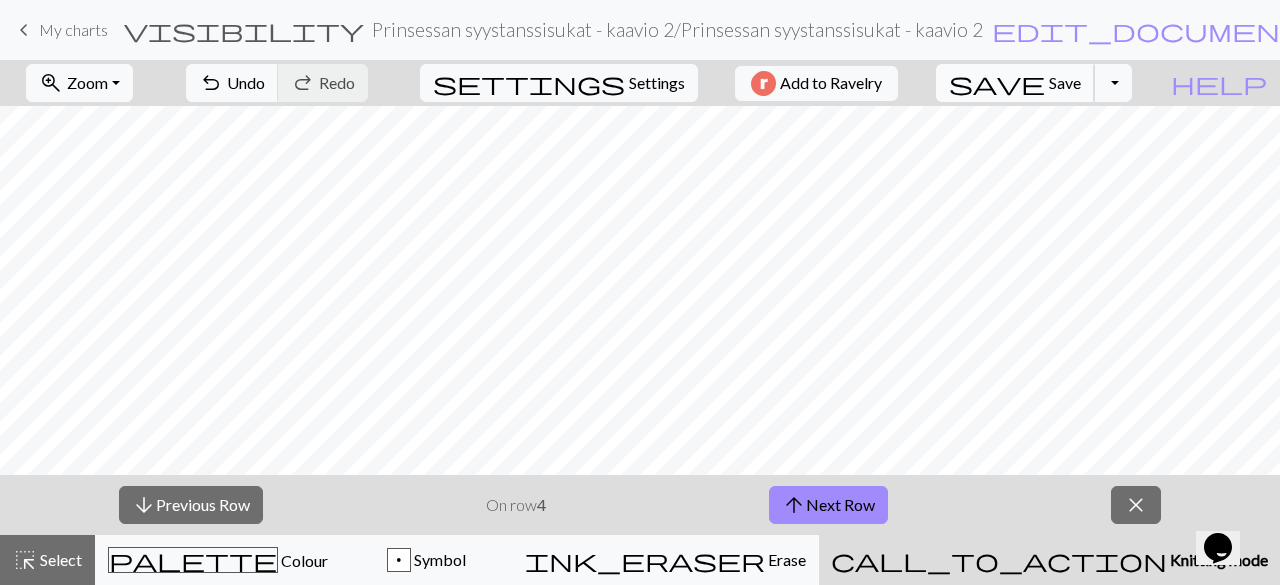 click on "save Save Save" at bounding box center (1015, 83) 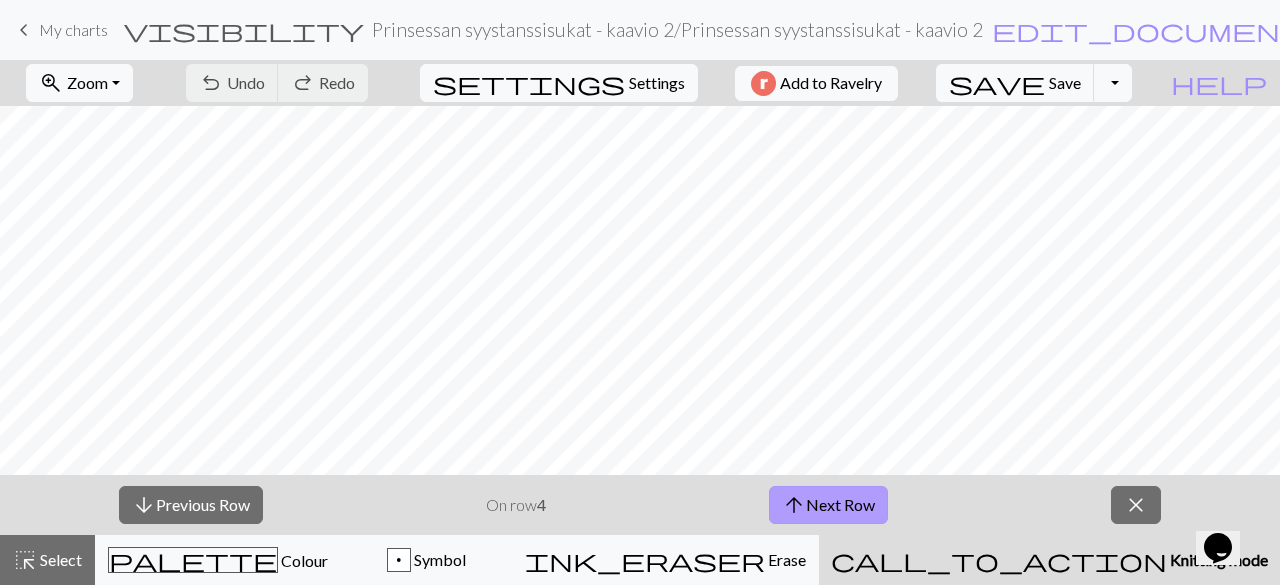 click on "arrow_upward  Next Row" at bounding box center [828, 505] 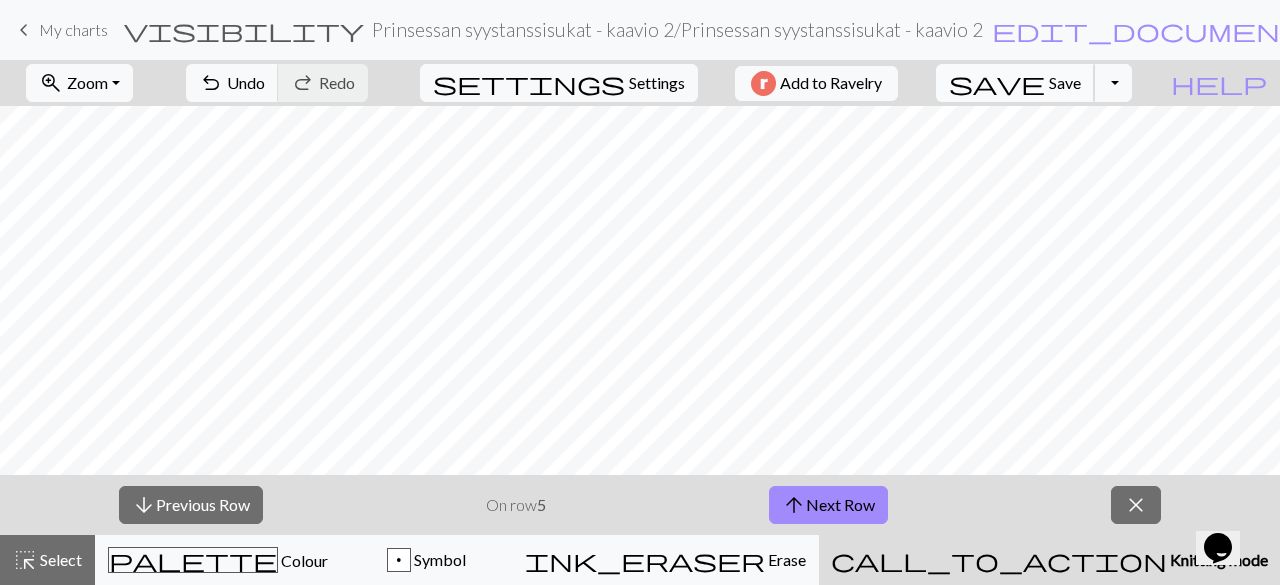 click on "save" at bounding box center (997, 83) 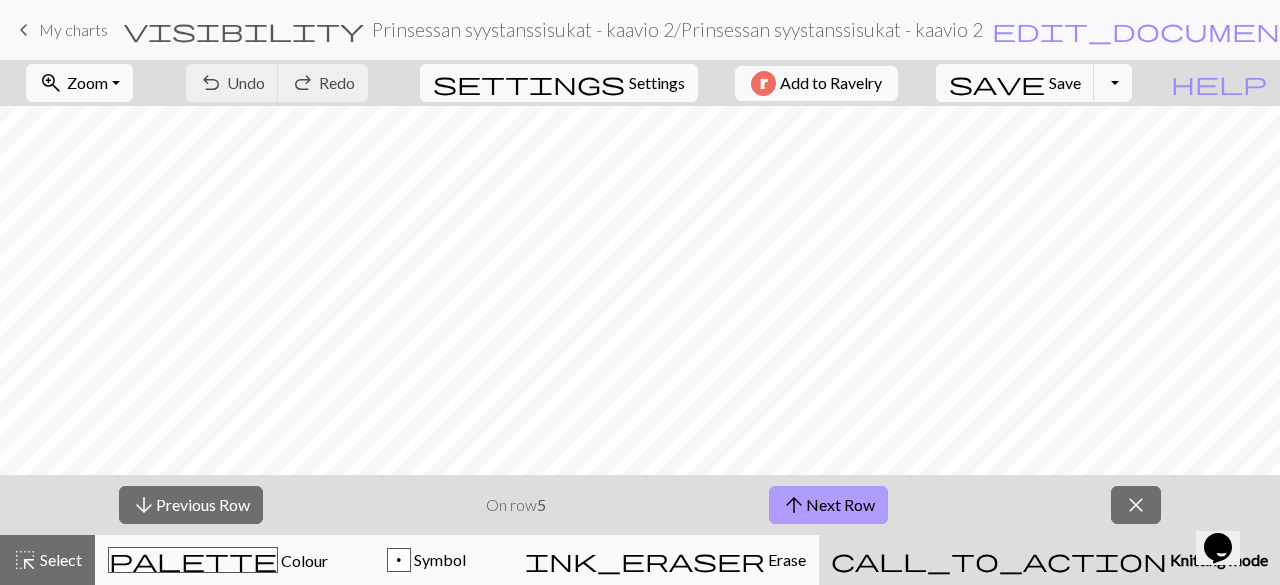 click on "arrow_upward  Next Row" at bounding box center [828, 505] 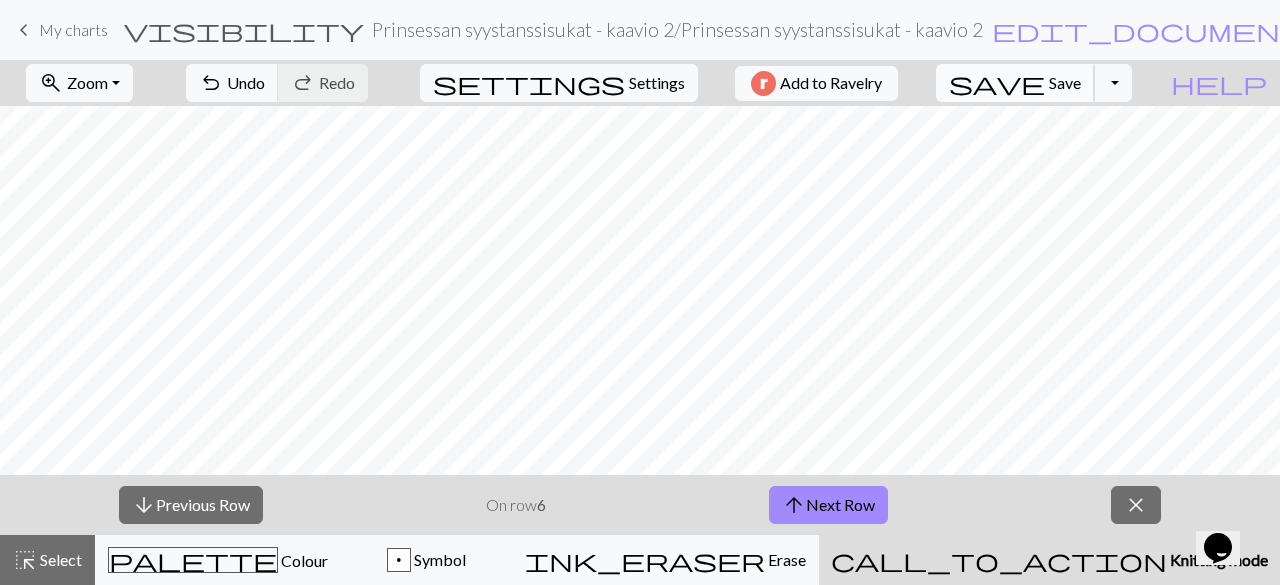 click on "save Save Save" at bounding box center (1015, 83) 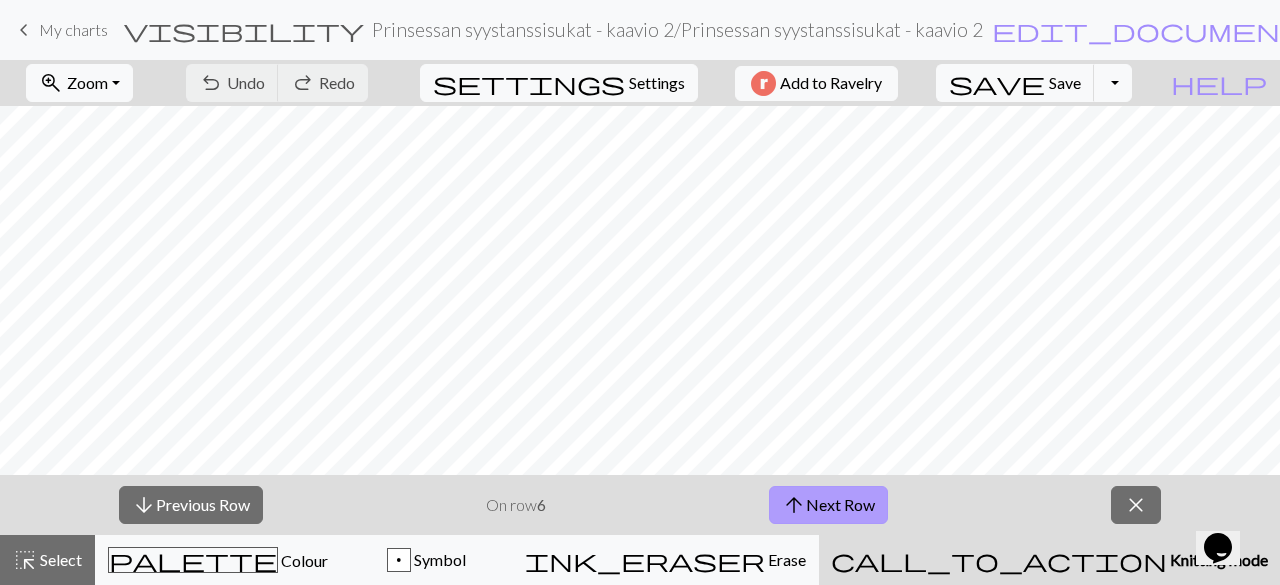 click on "arrow_upward  Next Row" at bounding box center (828, 505) 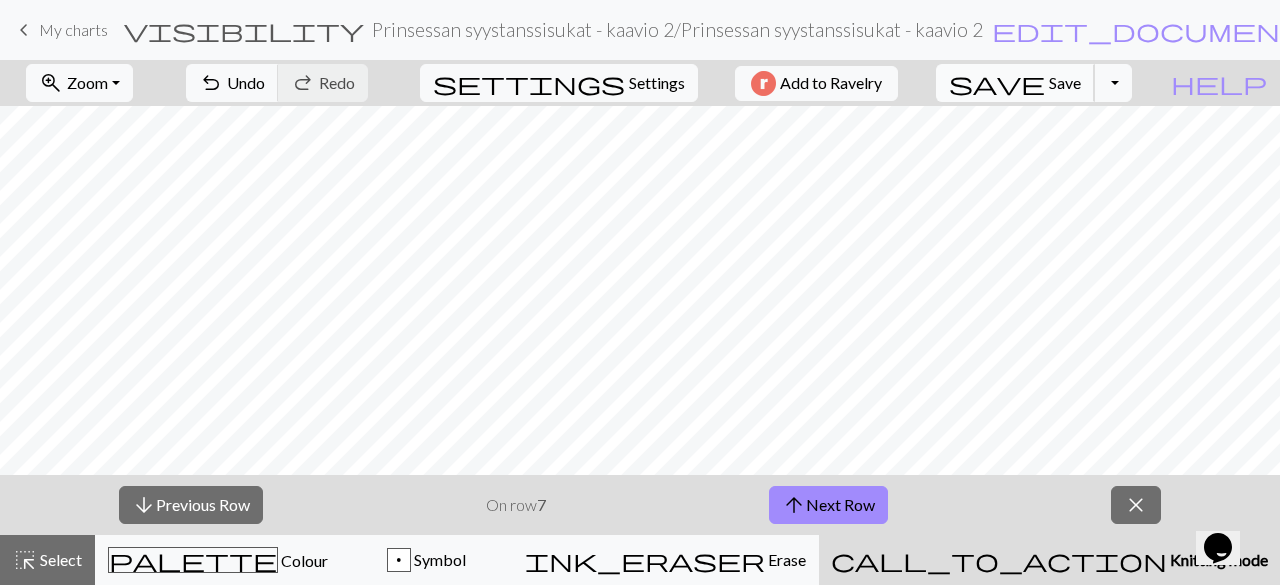 click on "save" at bounding box center [997, 83] 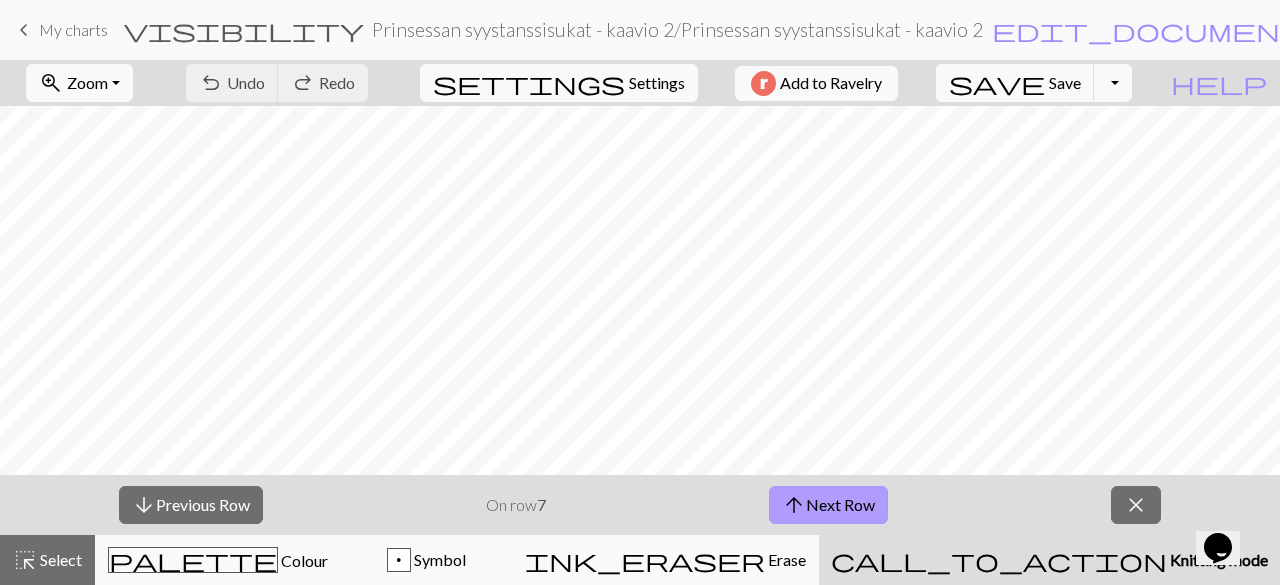 click on "arrow_upward  Next Row" at bounding box center [828, 505] 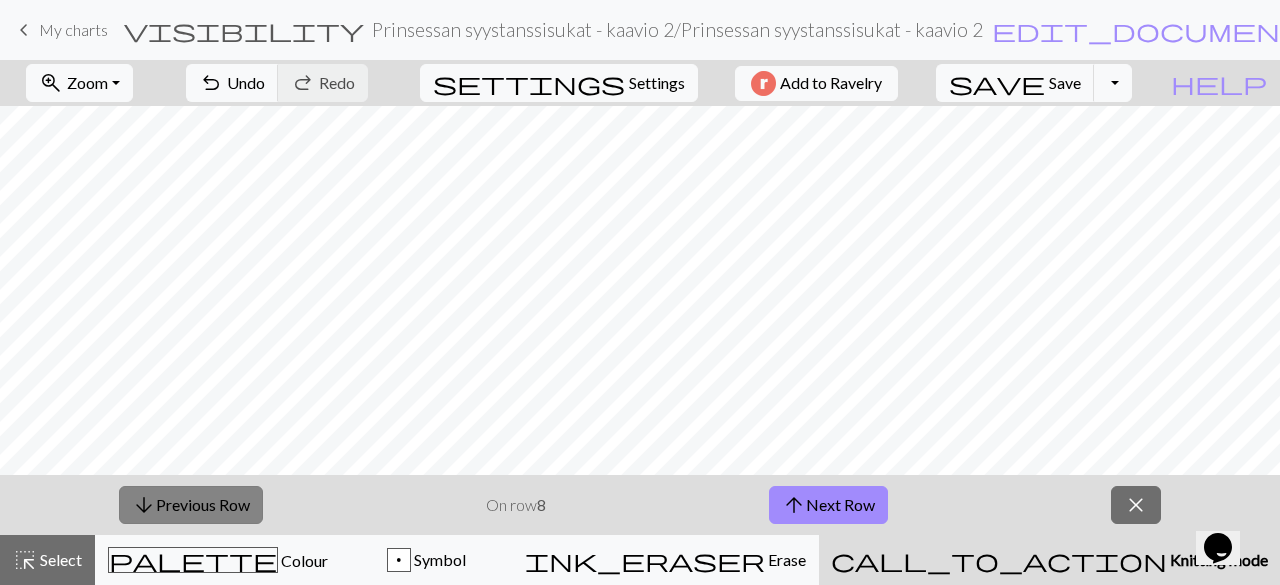 click on "arrow_downward Previous Row" at bounding box center (191, 505) 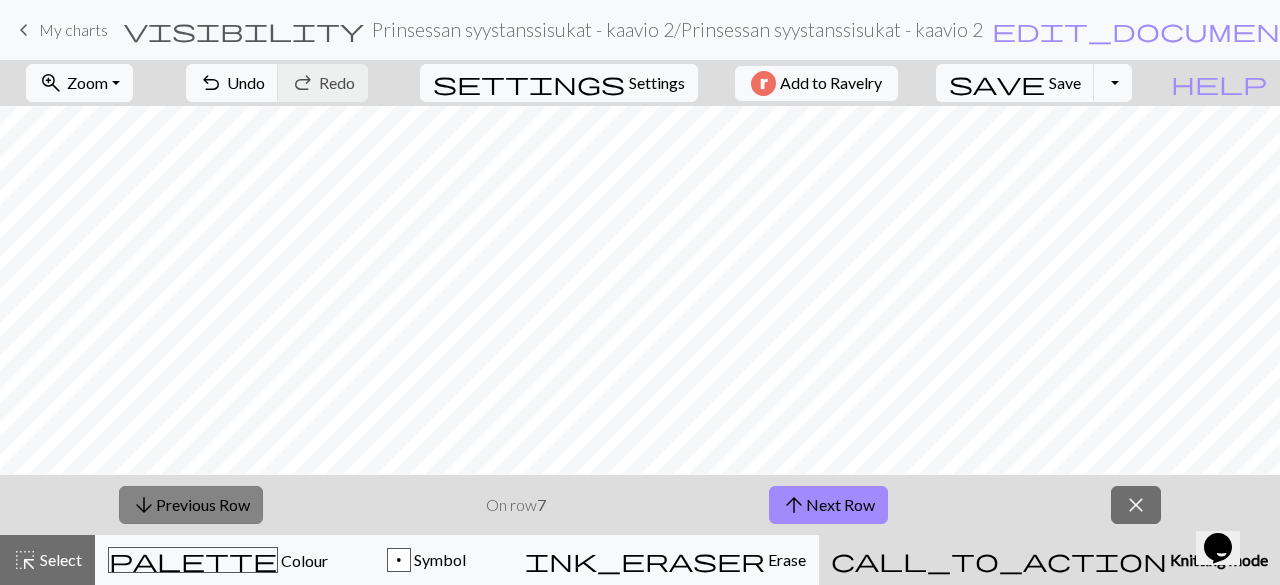 click on "arrow_downward Previous Row" at bounding box center [191, 505] 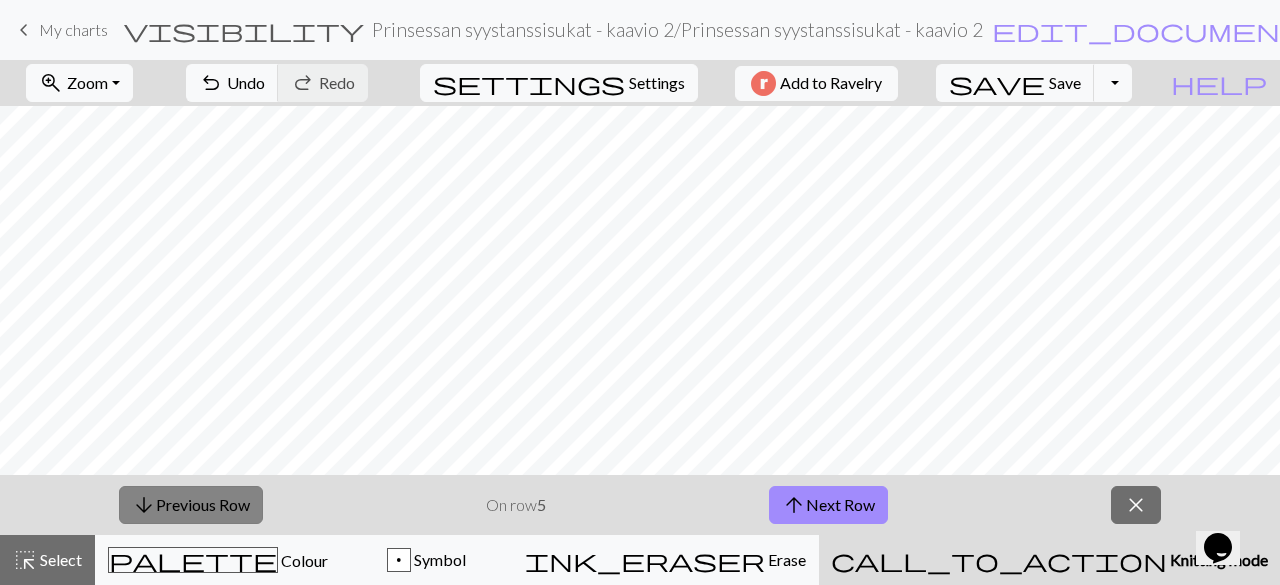 click on "arrow_downward Previous Row" at bounding box center [191, 505] 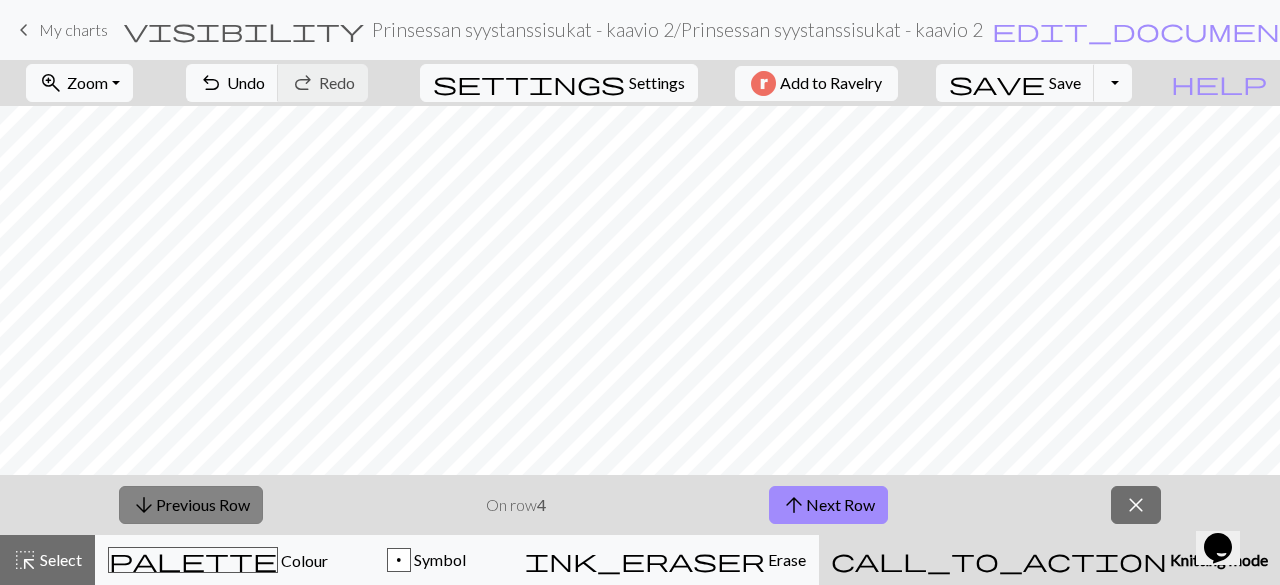 click on "arrow_downward Previous Row" at bounding box center (191, 505) 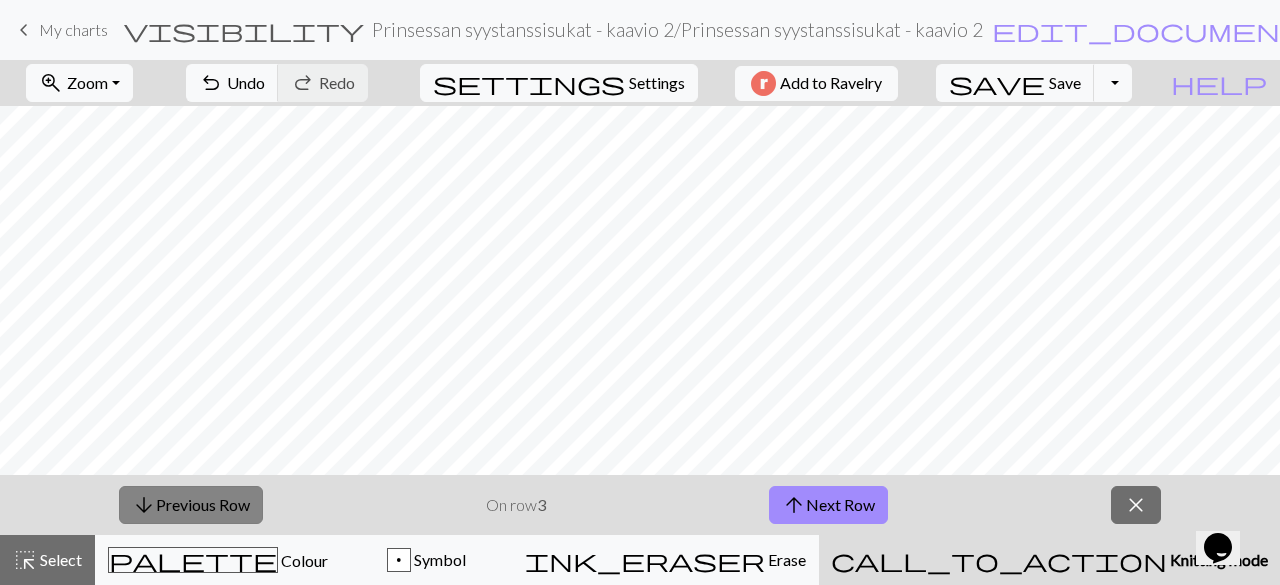 click on "arrow_downward Previous Row" at bounding box center (191, 505) 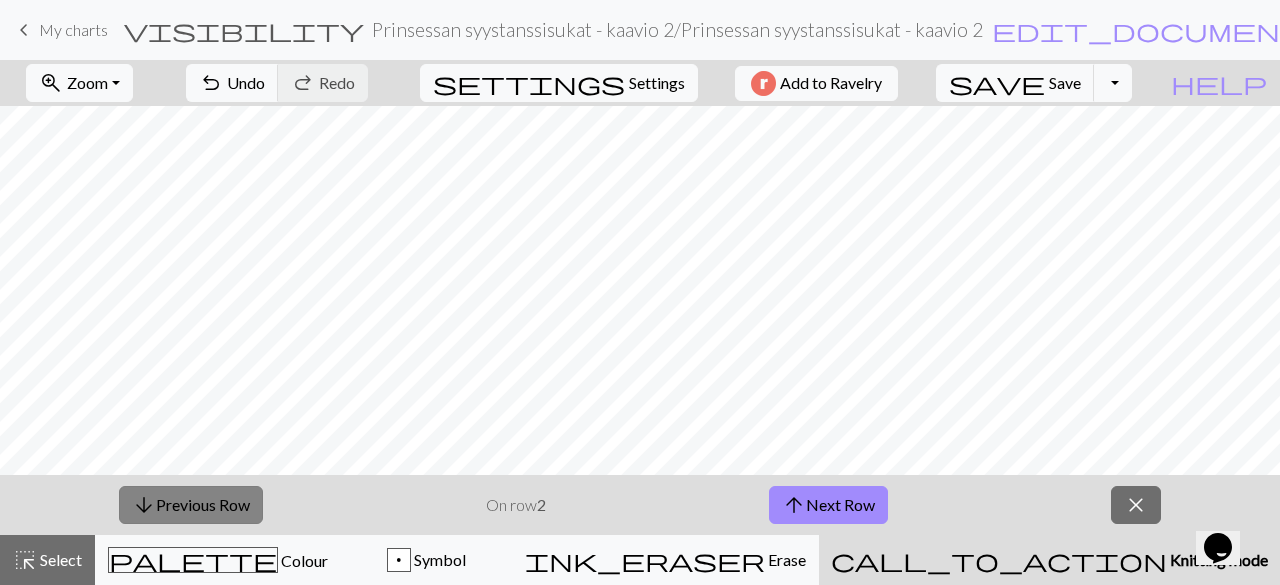 click on "arrow_downward Previous Row" at bounding box center [191, 505] 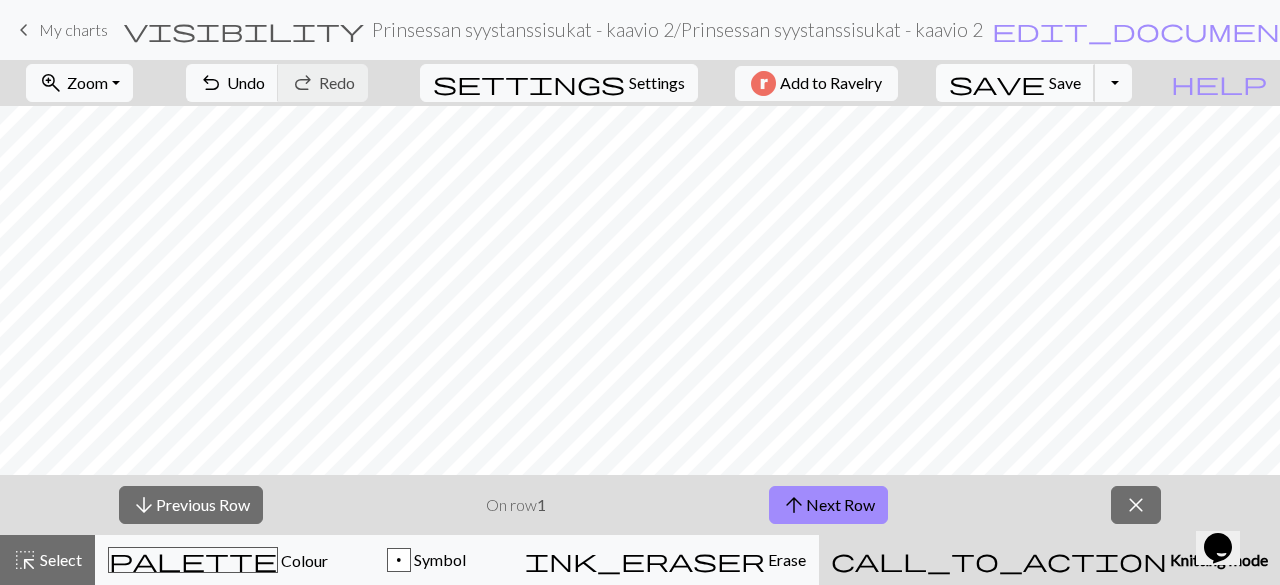 click on "save" at bounding box center (997, 83) 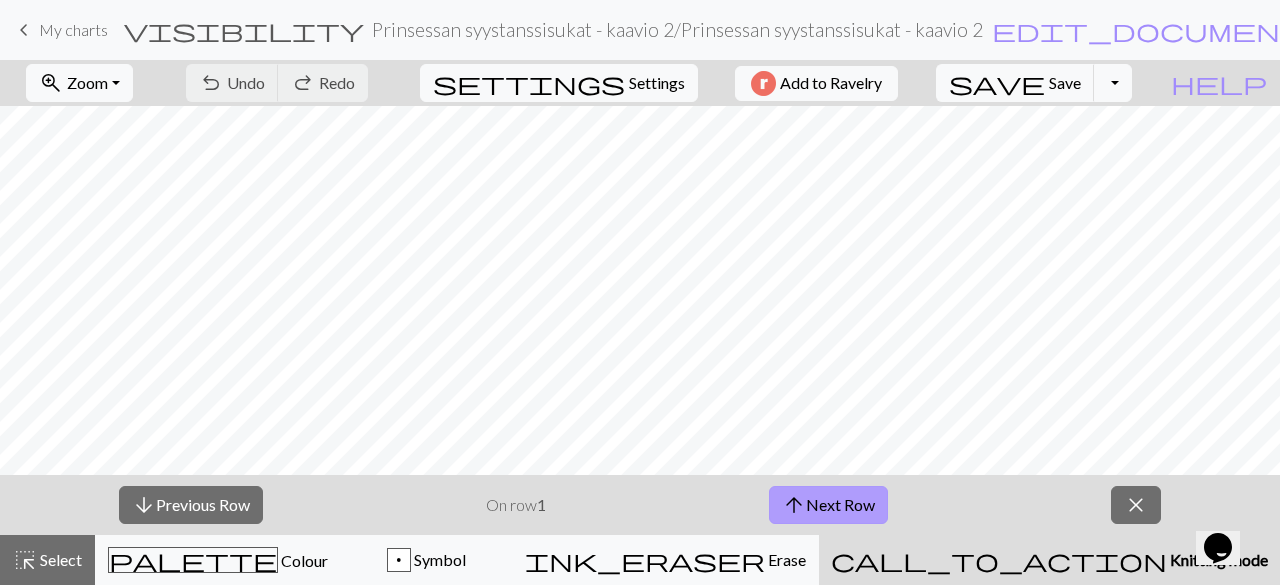 click on "arrow_upward  Next Row" at bounding box center [828, 505] 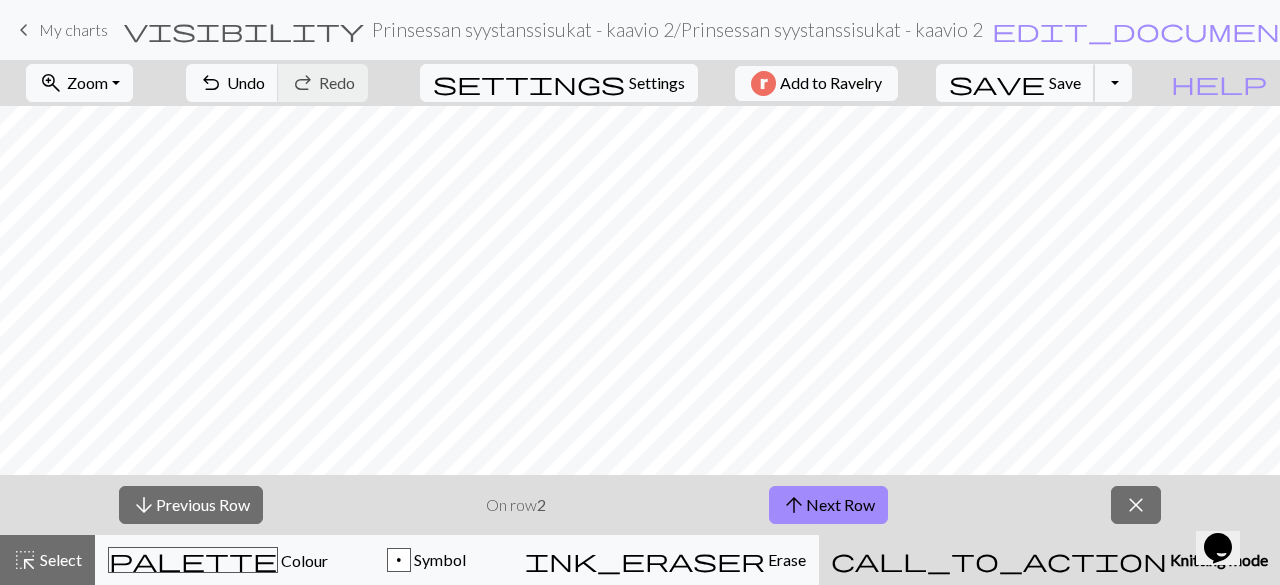 click on "save" at bounding box center (997, 83) 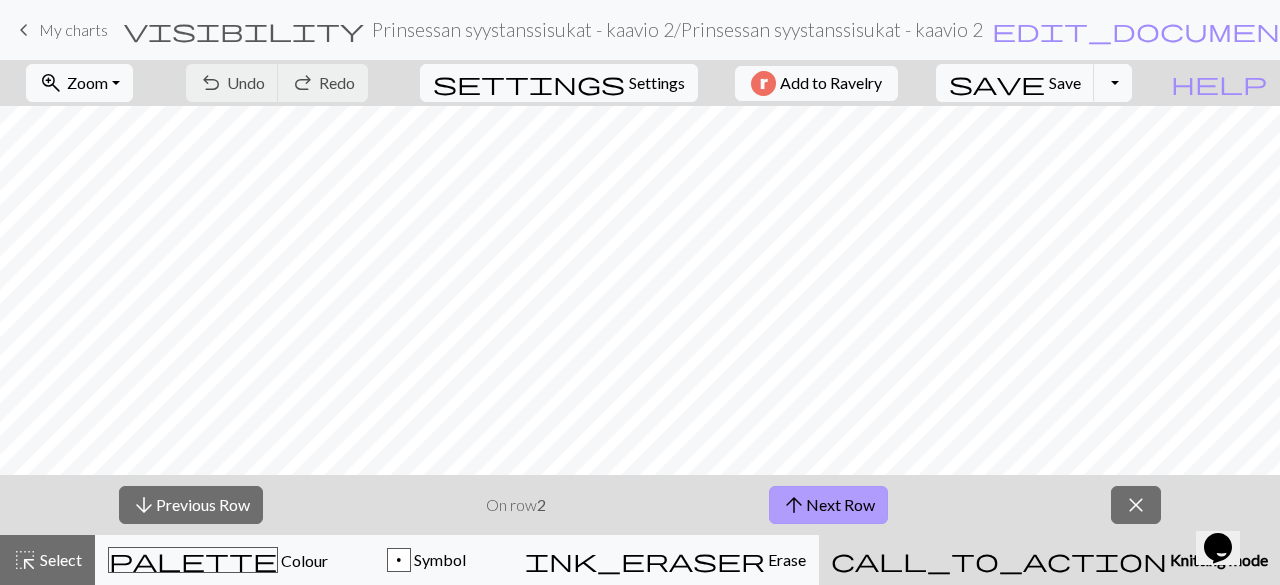 click on "arrow_upward  Next Row" at bounding box center (828, 505) 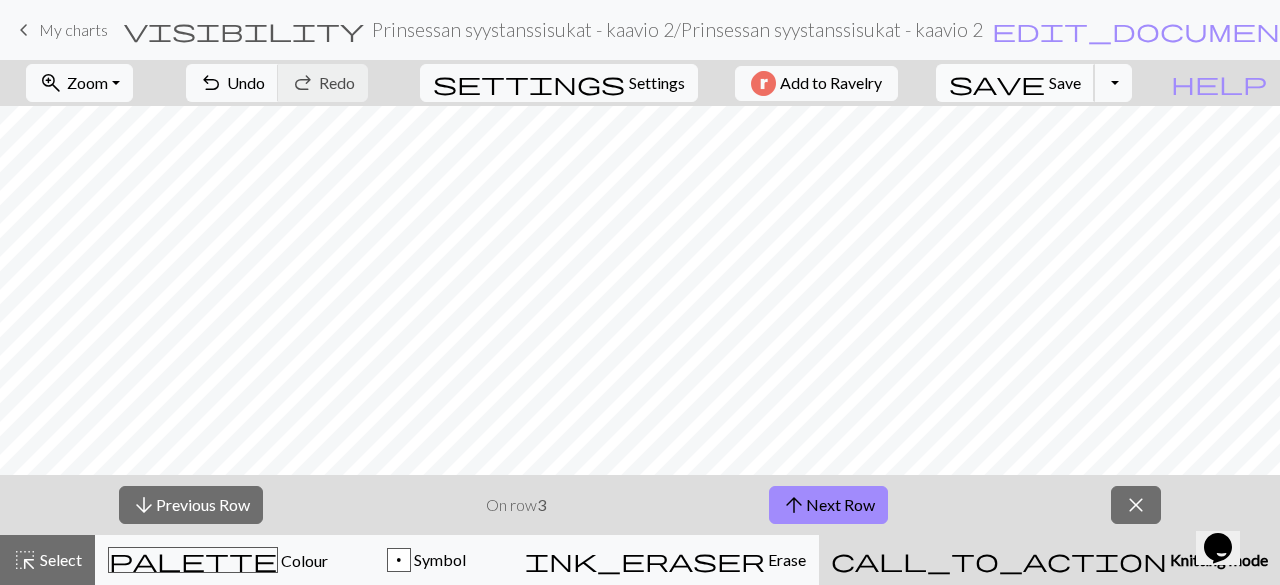 click on "save" at bounding box center (997, 83) 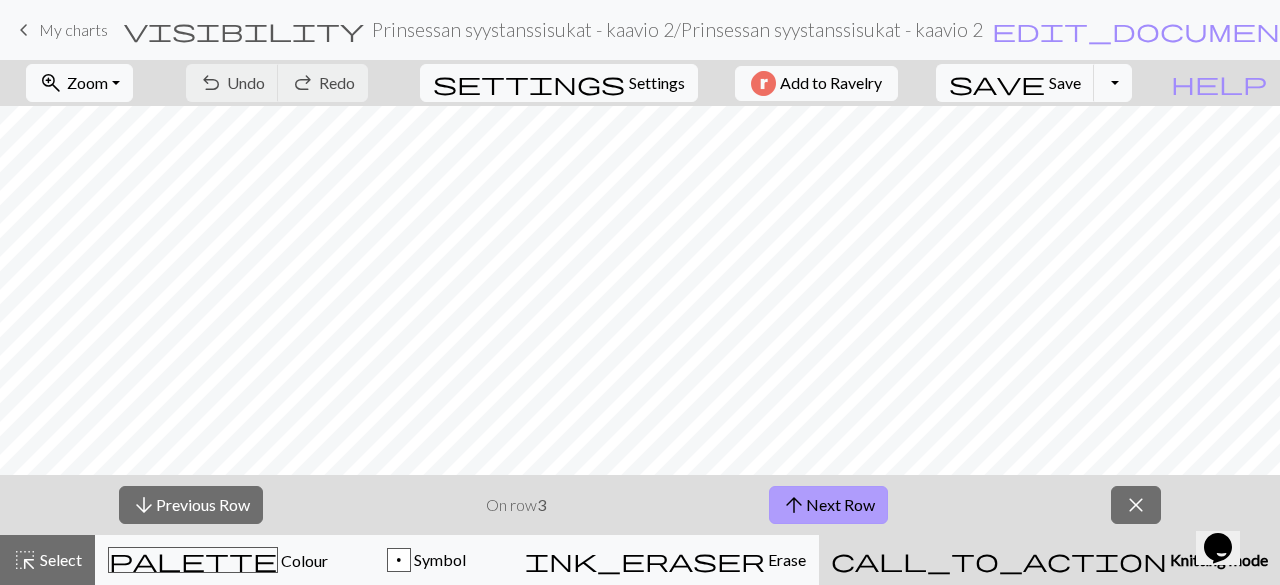 click on "arrow_upward  Next Row" at bounding box center [828, 505] 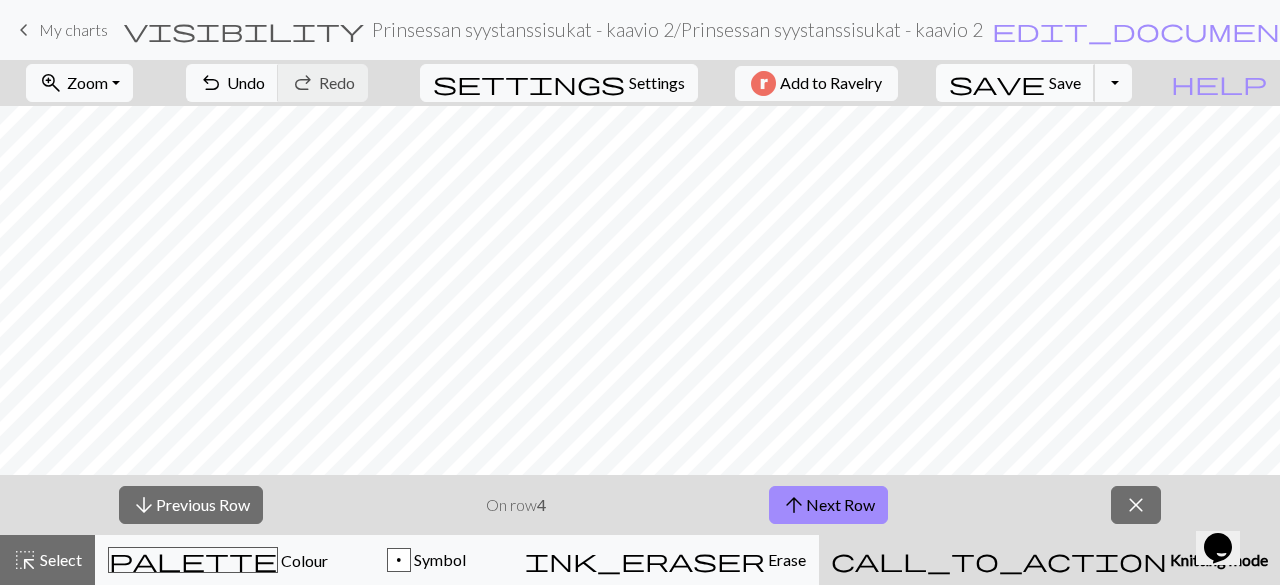 click on "save" at bounding box center [997, 83] 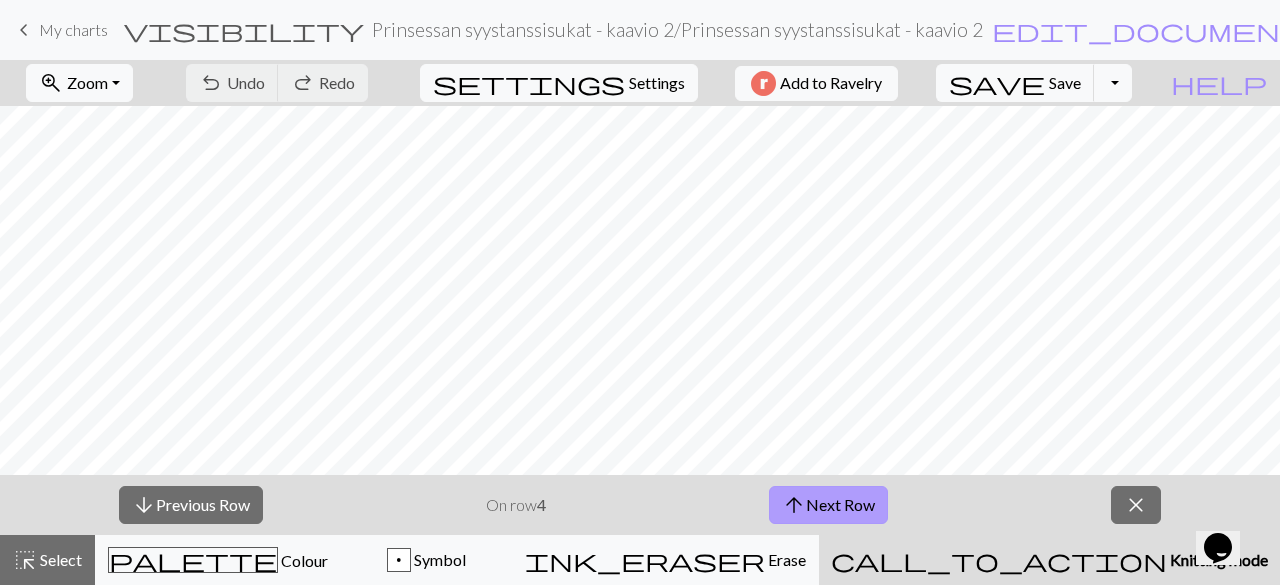 click on "arrow_upward  Next Row" at bounding box center (828, 505) 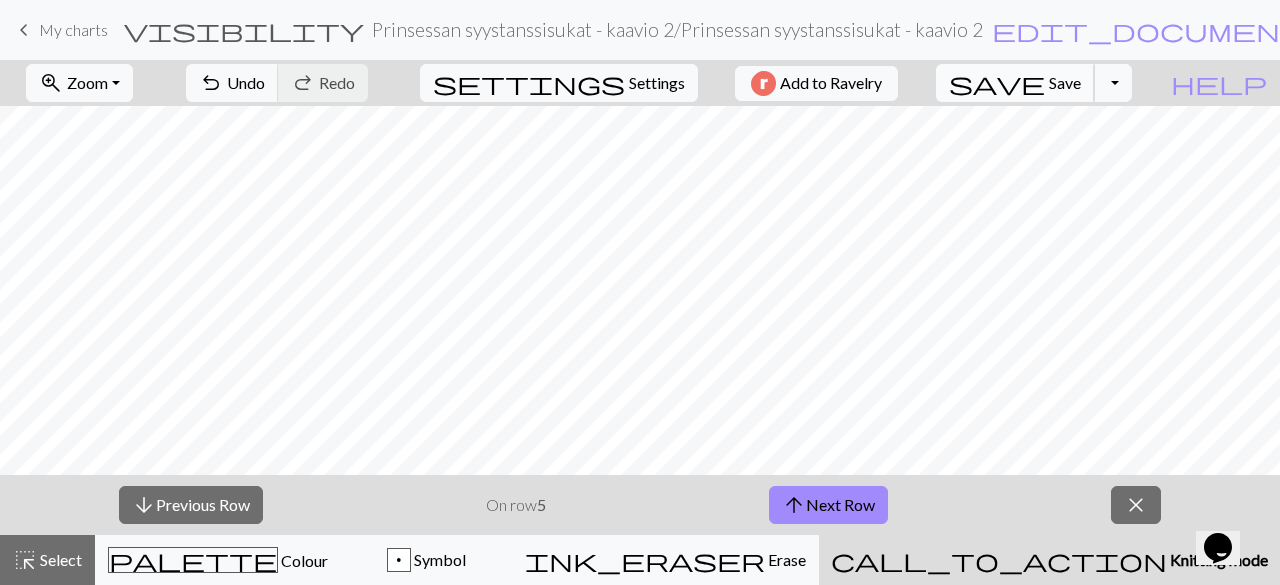 click on "save" at bounding box center [997, 83] 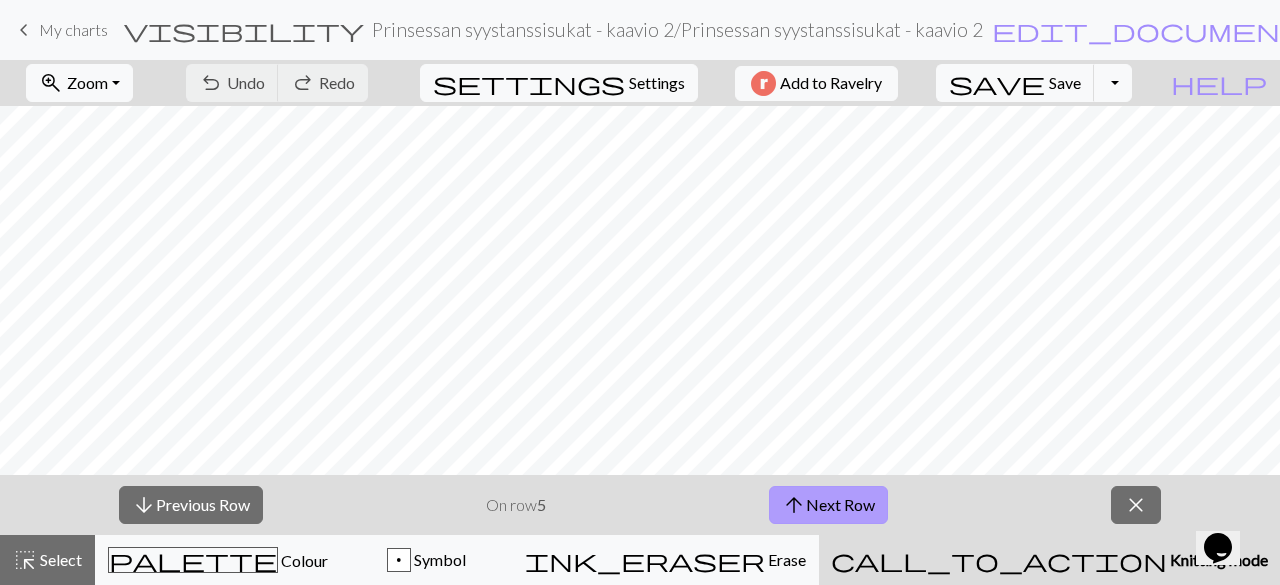 click on "arrow_upward  Next Row" at bounding box center [828, 505] 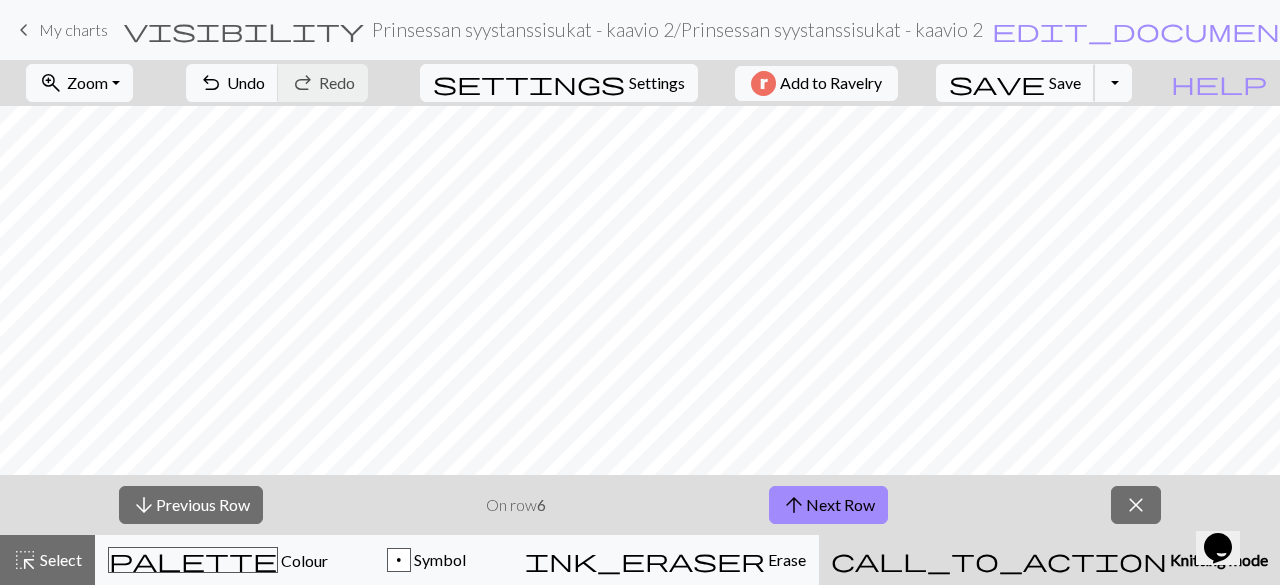 click on "Save" at bounding box center [1065, 82] 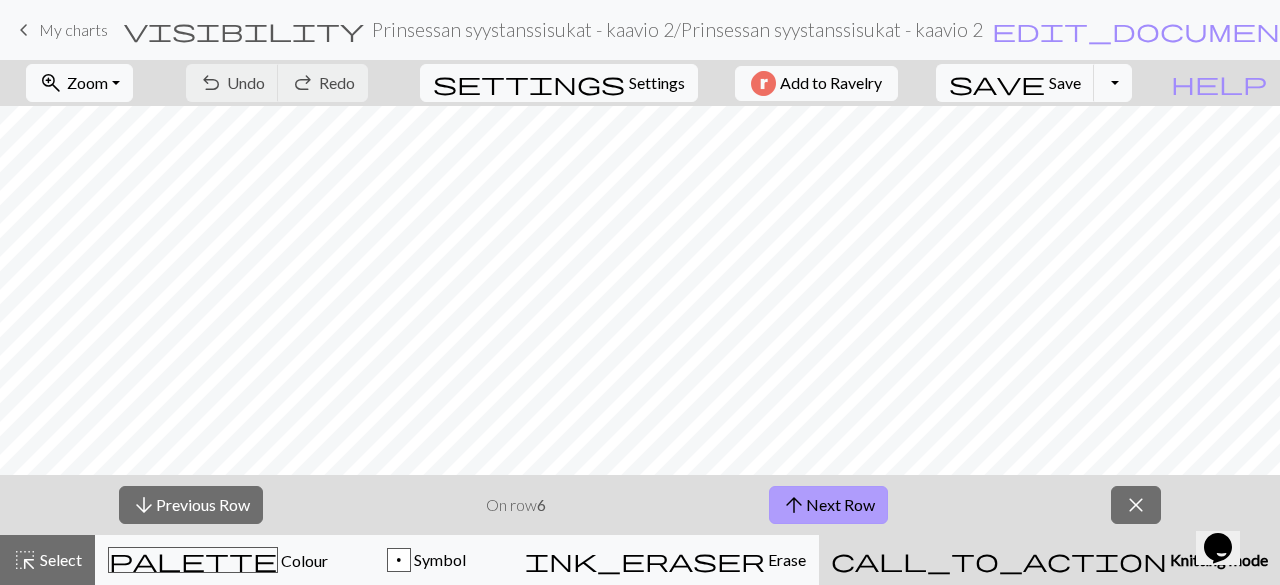 click on "arrow_upward  Next Row" at bounding box center (828, 505) 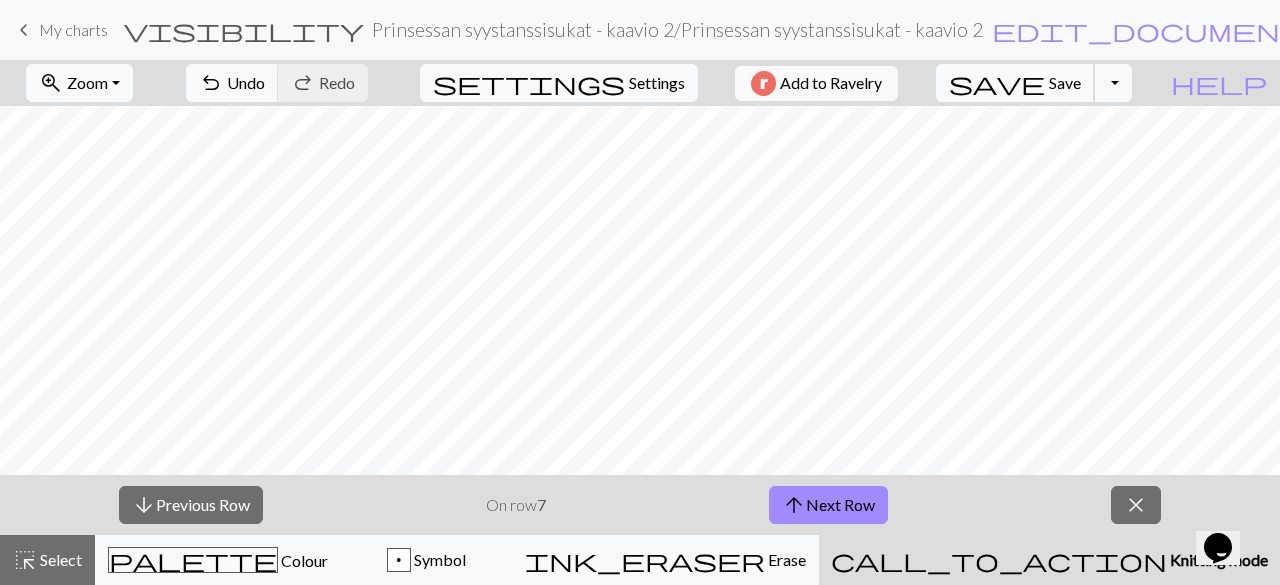 click on "save" at bounding box center (997, 83) 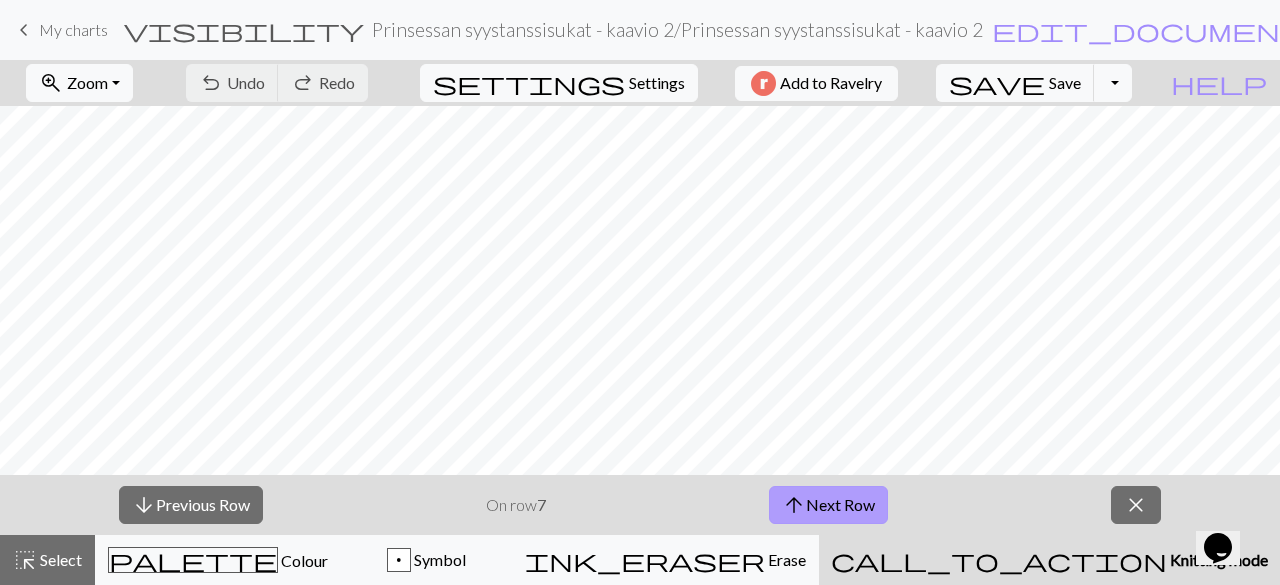 click on "arrow_upward  Next Row" at bounding box center [828, 505] 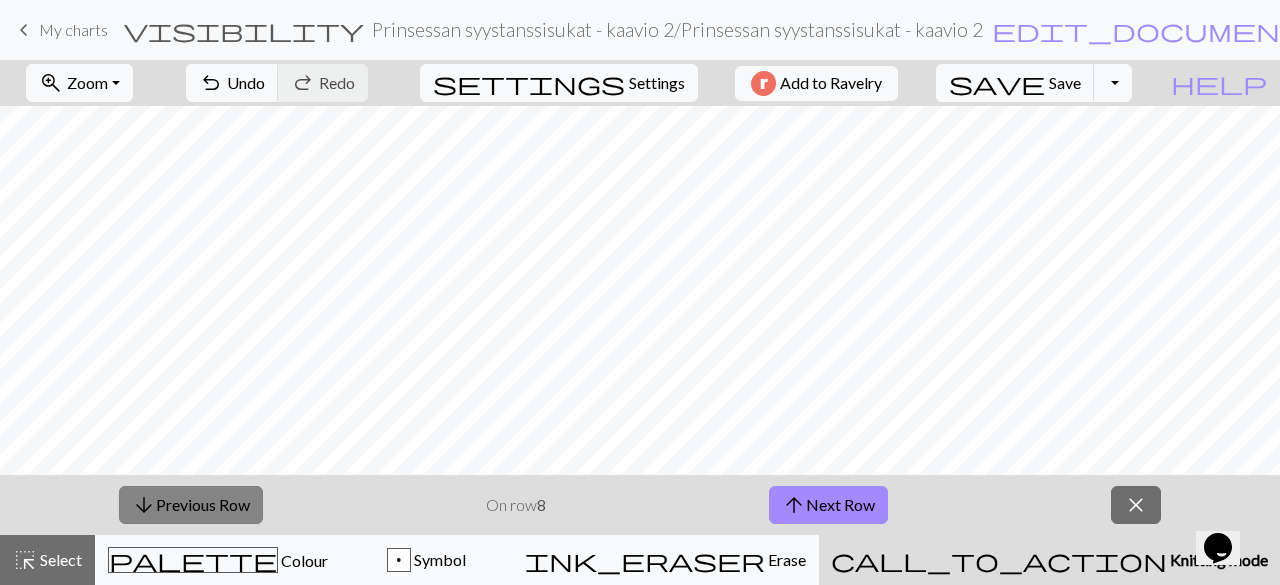 click on "arrow_downward Previous Row" at bounding box center (191, 505) 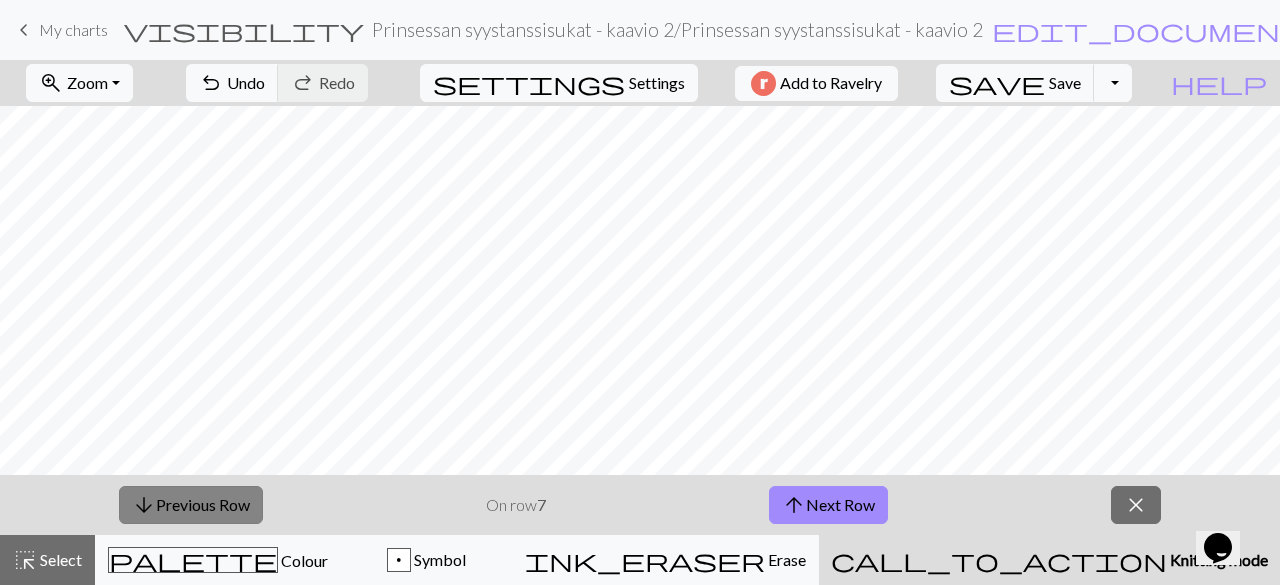 click on "arrow_downward Previous Row" at bounding box center [191, 505] 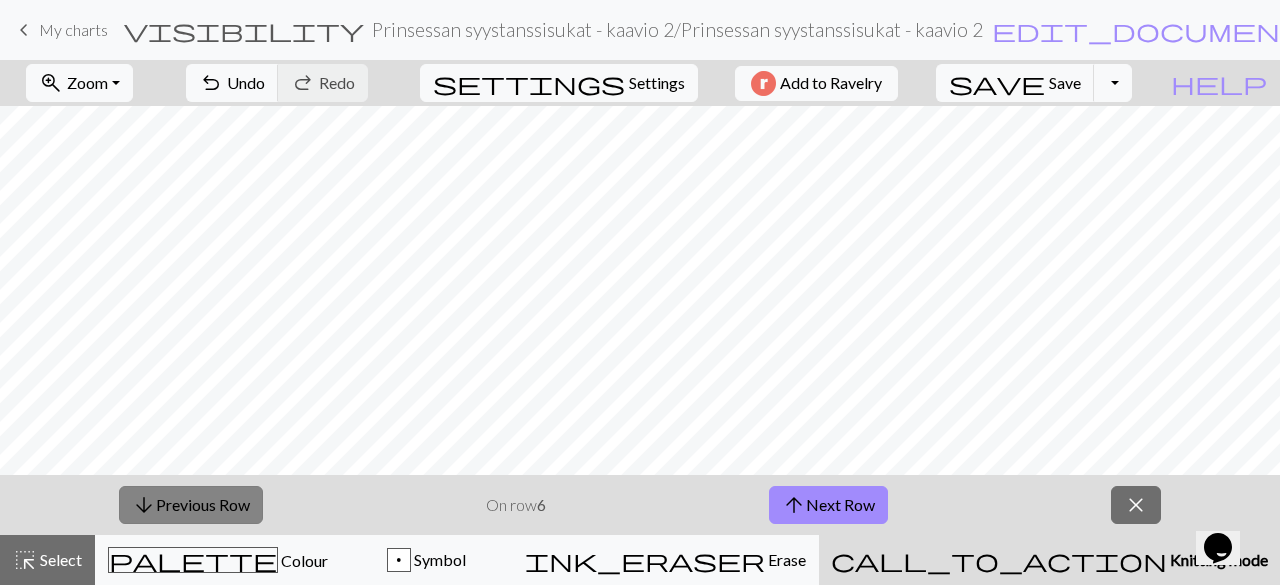 click on "arrow_downward Previous Row" at bounding box center (191, 505) 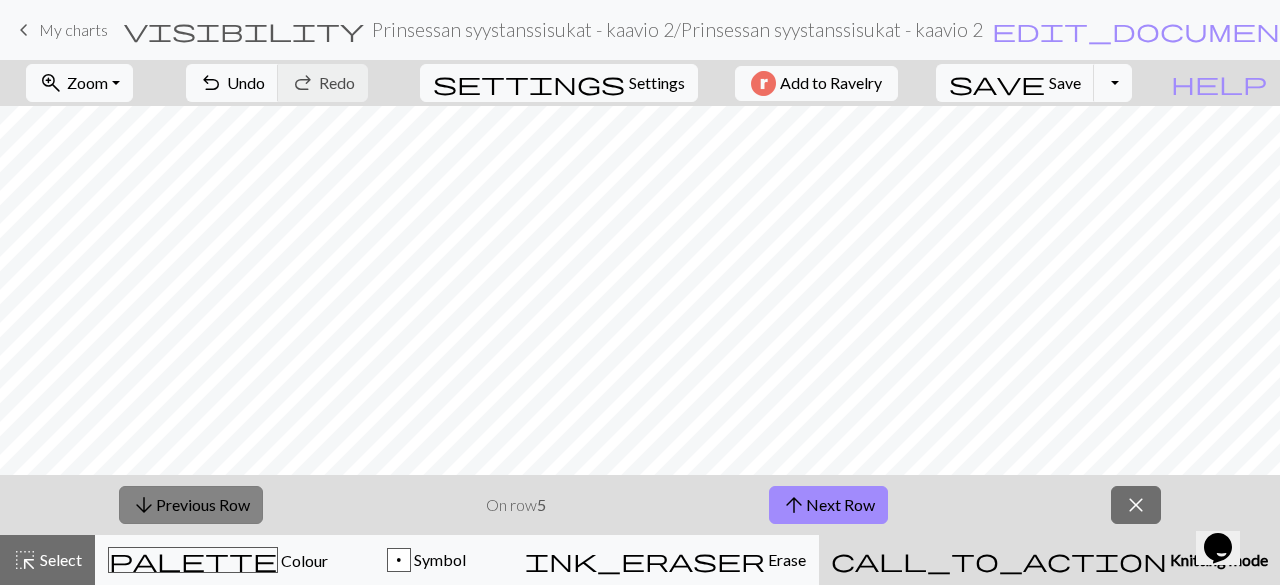 click on "arrow_downward Previous Row" at bounding box center (191, 505) 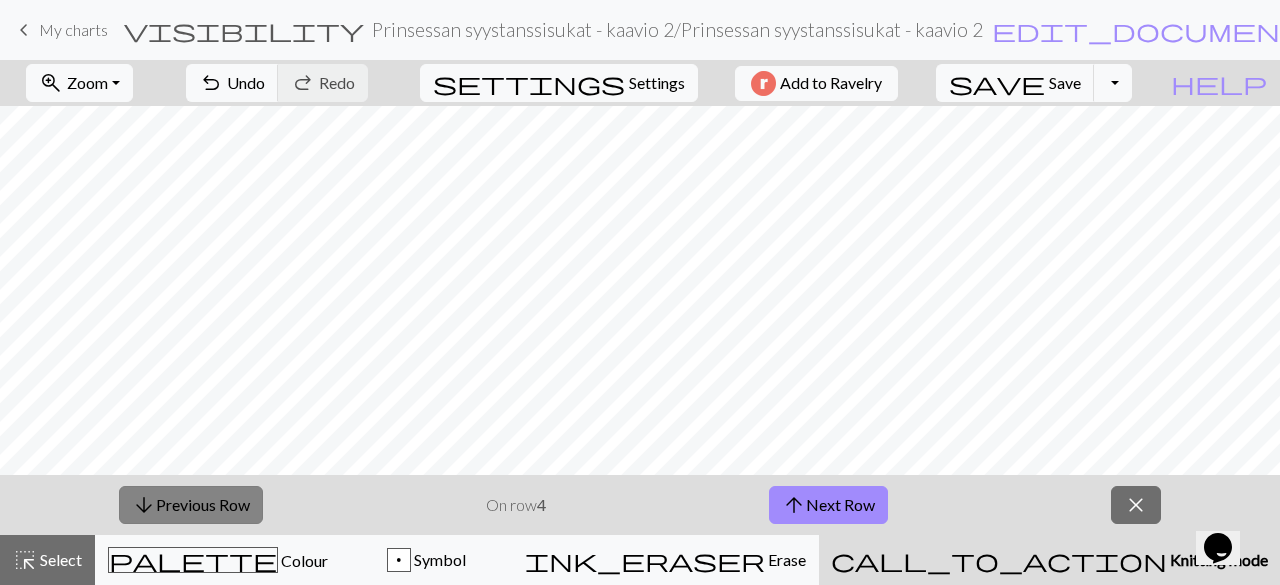 click on "arrow_downward Previous Row" at bounding box center [191, 505] 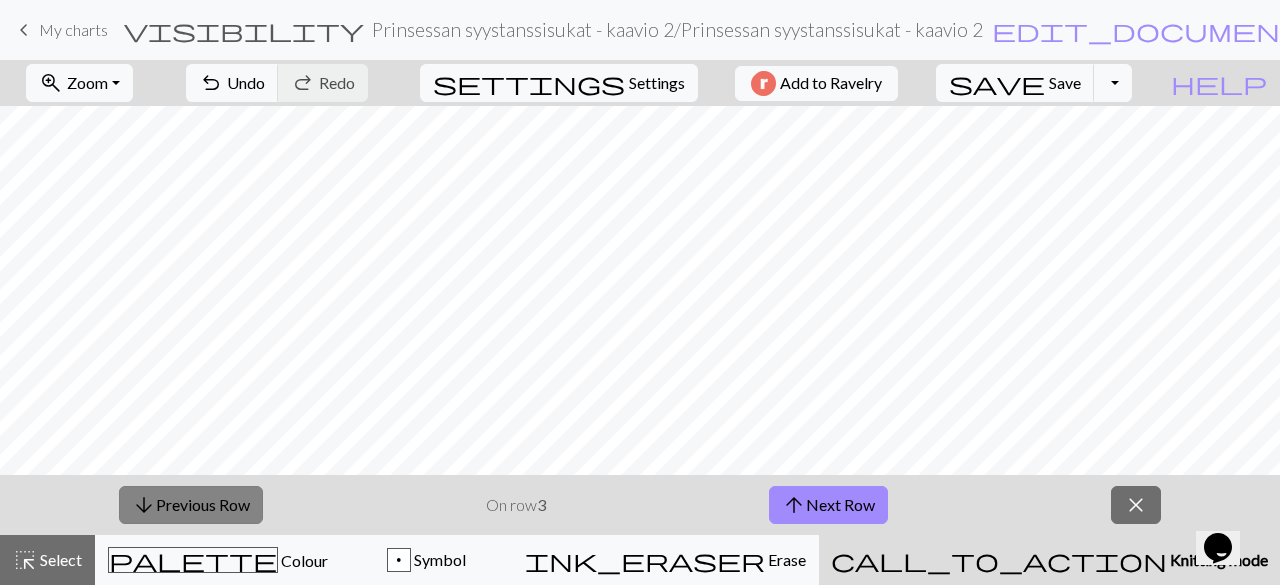 click on "arrow_downward Previous Row" at bounding box center [191, 505] 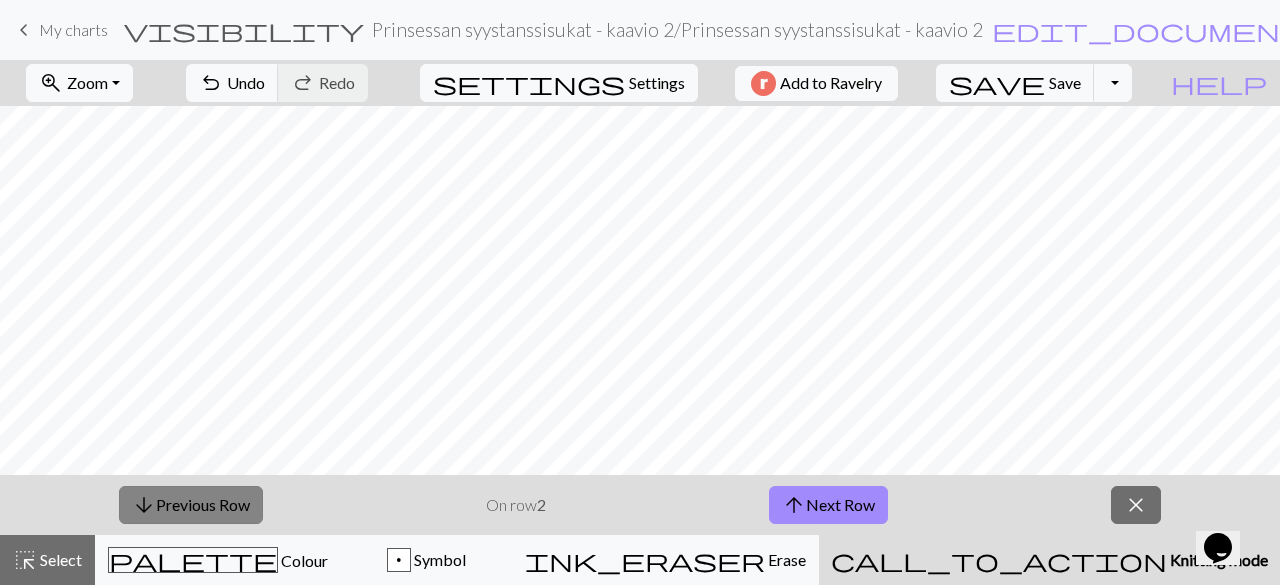 click on "arrow_downward Previous Row" at bounding box center [191, 505] 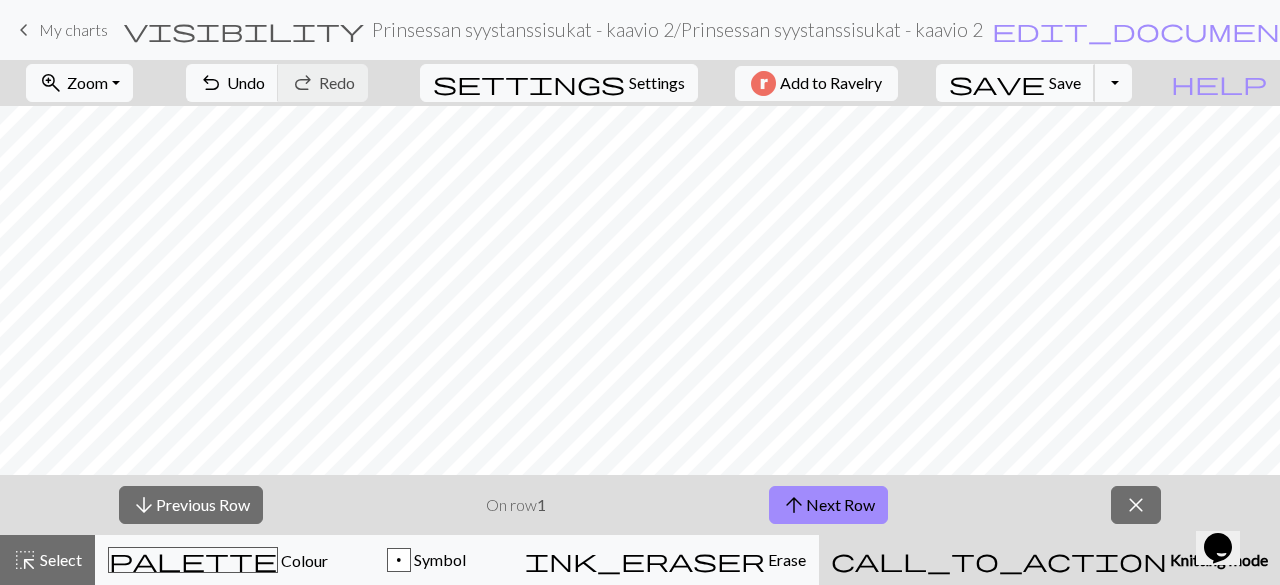 click on "Save" at bounding box center [1065, 82] 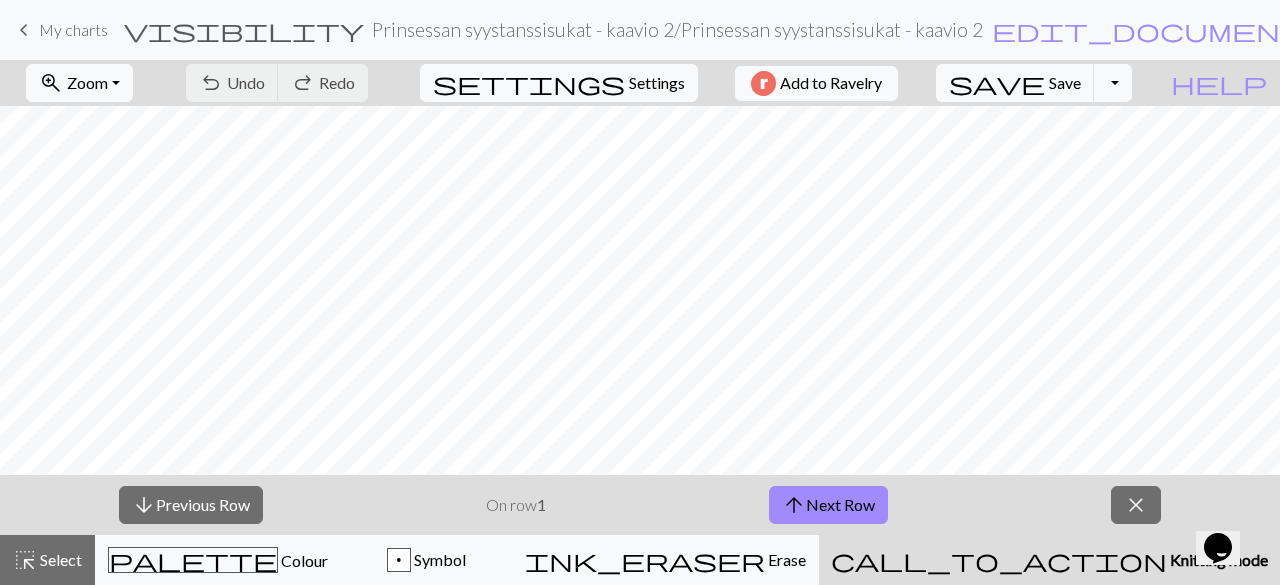 click on "My charts" at bounding box center [73, 29] 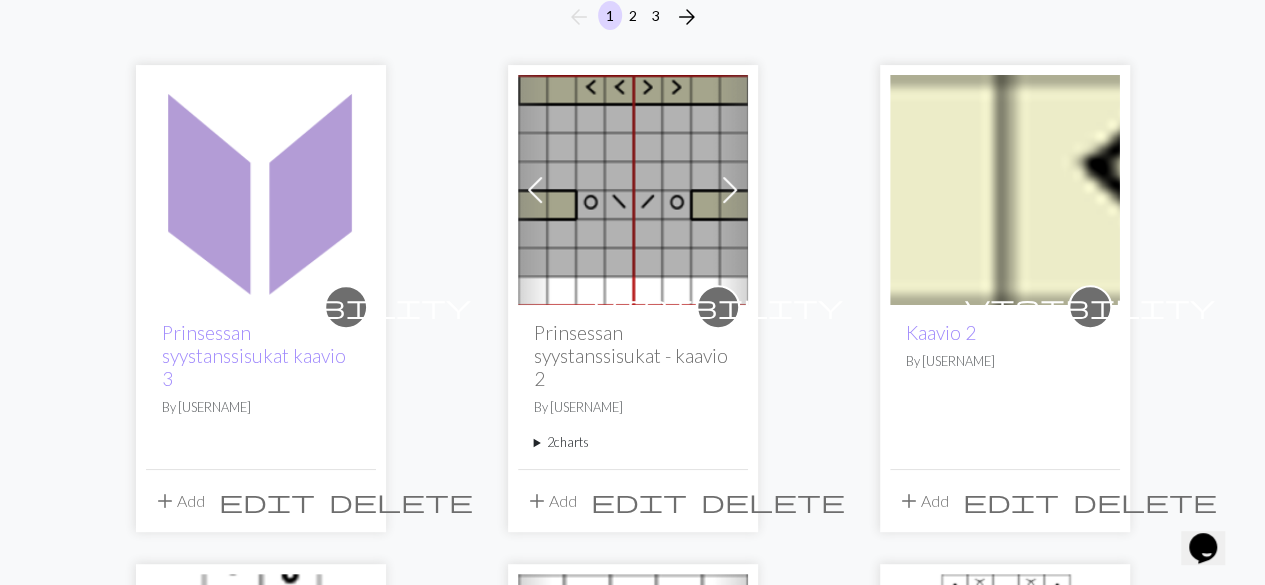 scroll, scrollTop: 200, scrollLeft: 0, axis: vertical 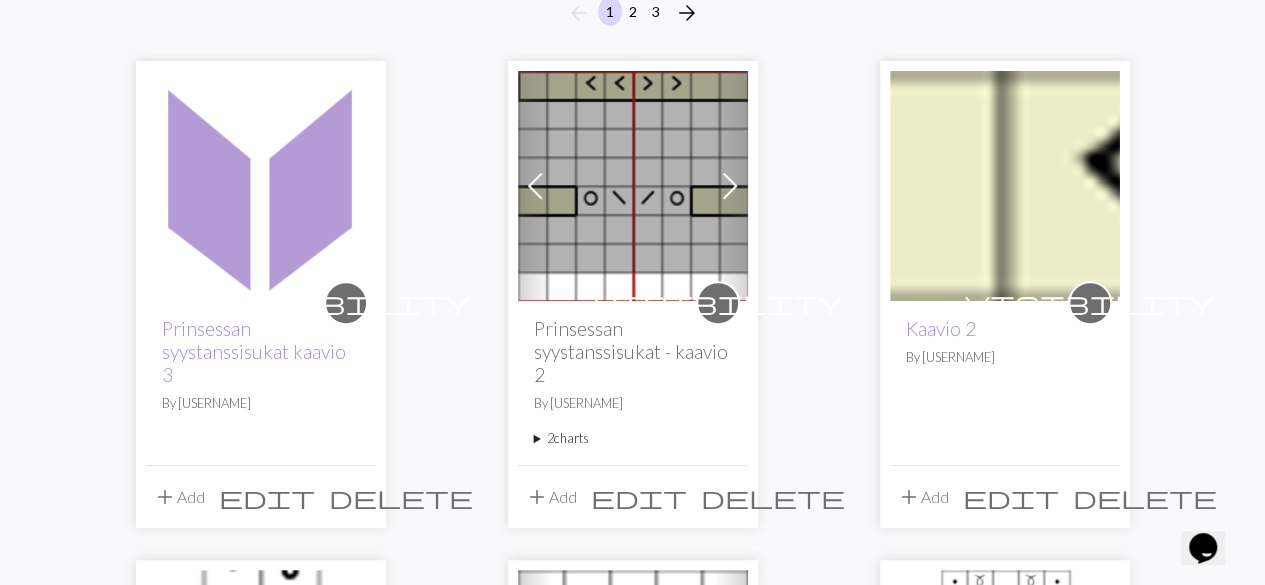 click at bounding box center [730, 186] 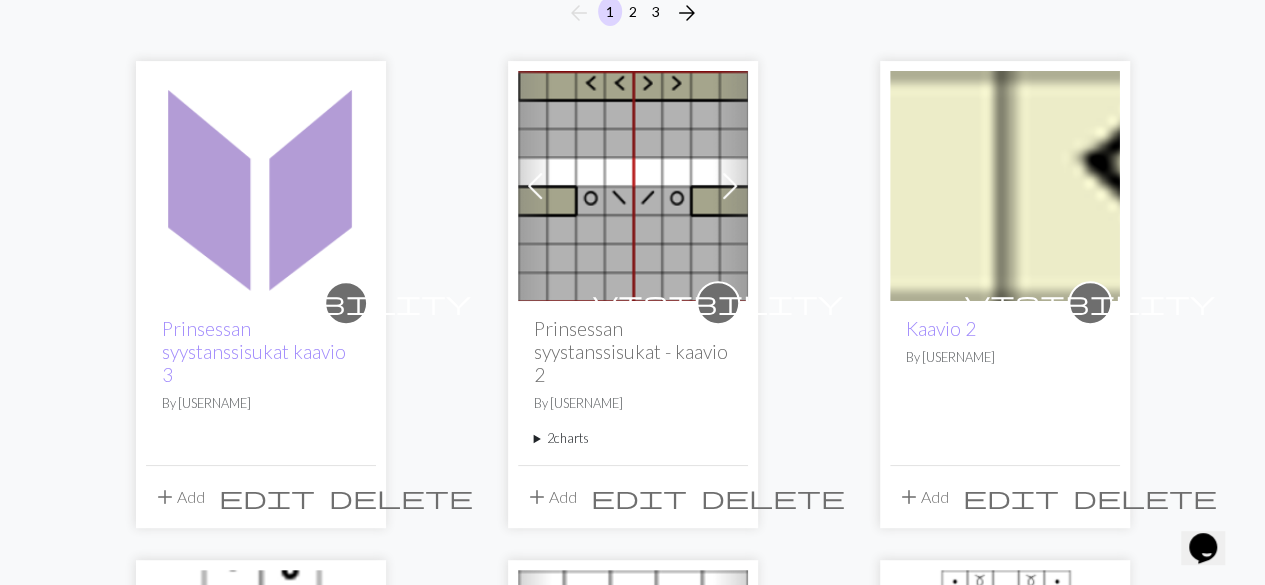 click at bounding box center (633, 186) 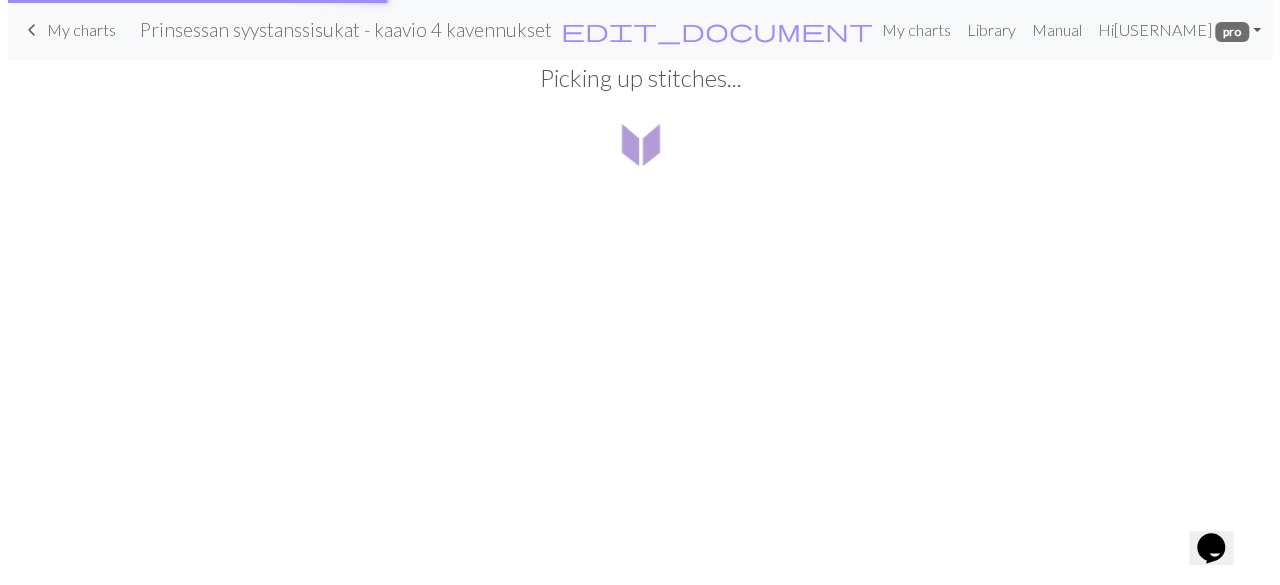 scroll, scrollTop: 0, scrollLeft: 0, axis: both 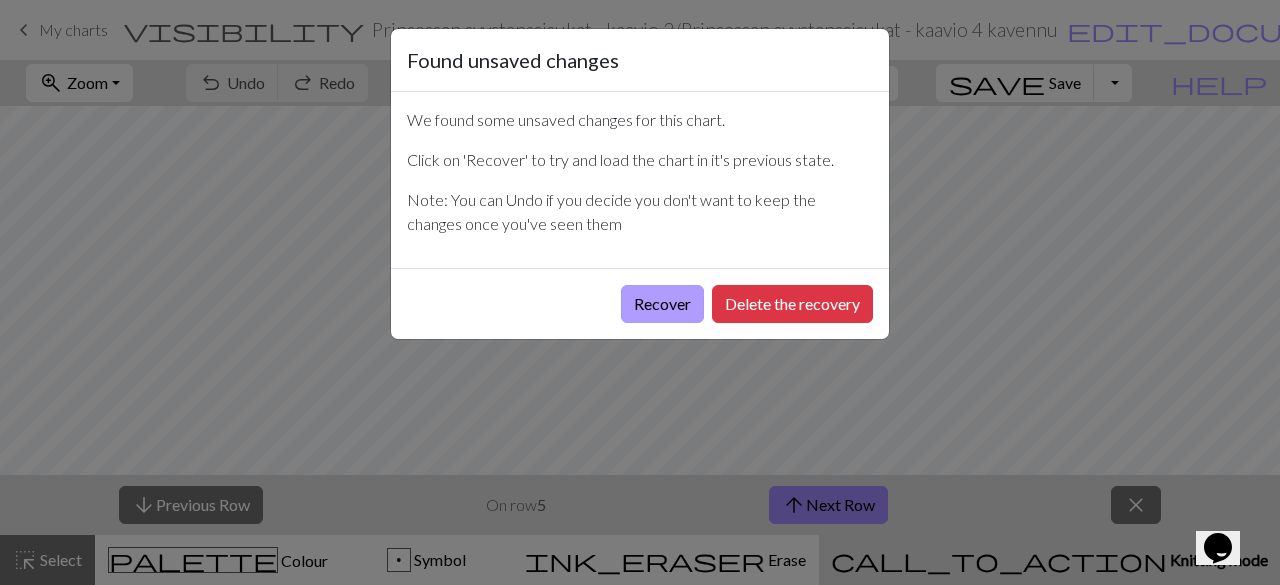 click on "Recover" at bounding box center (662, 304) 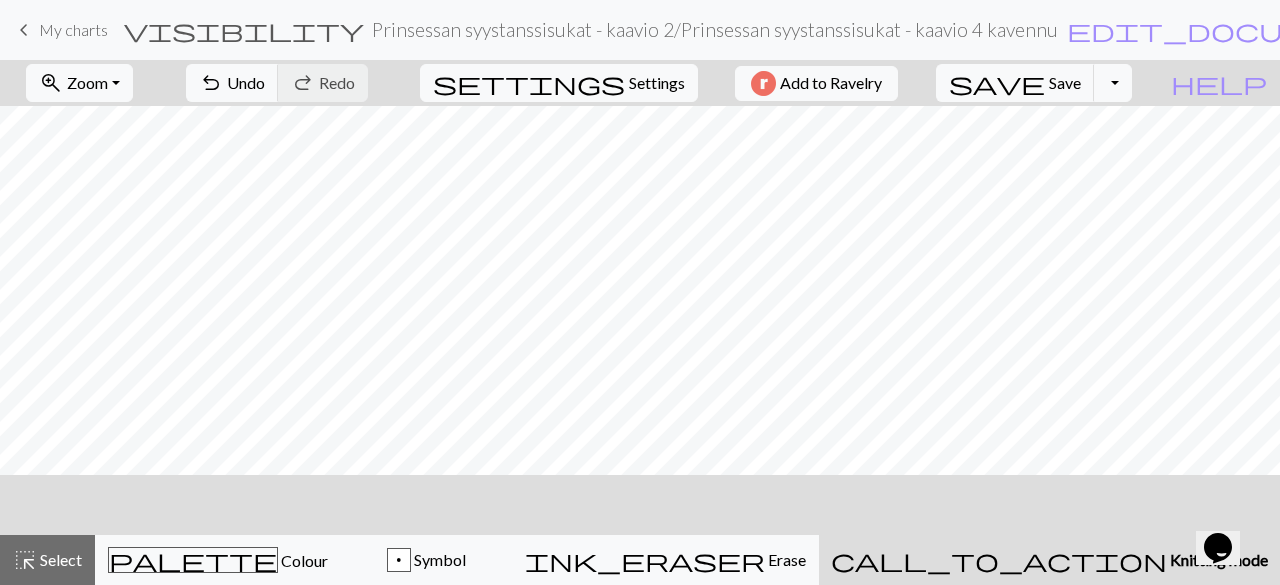 click on "My charts" at bounding box center (73, 29) 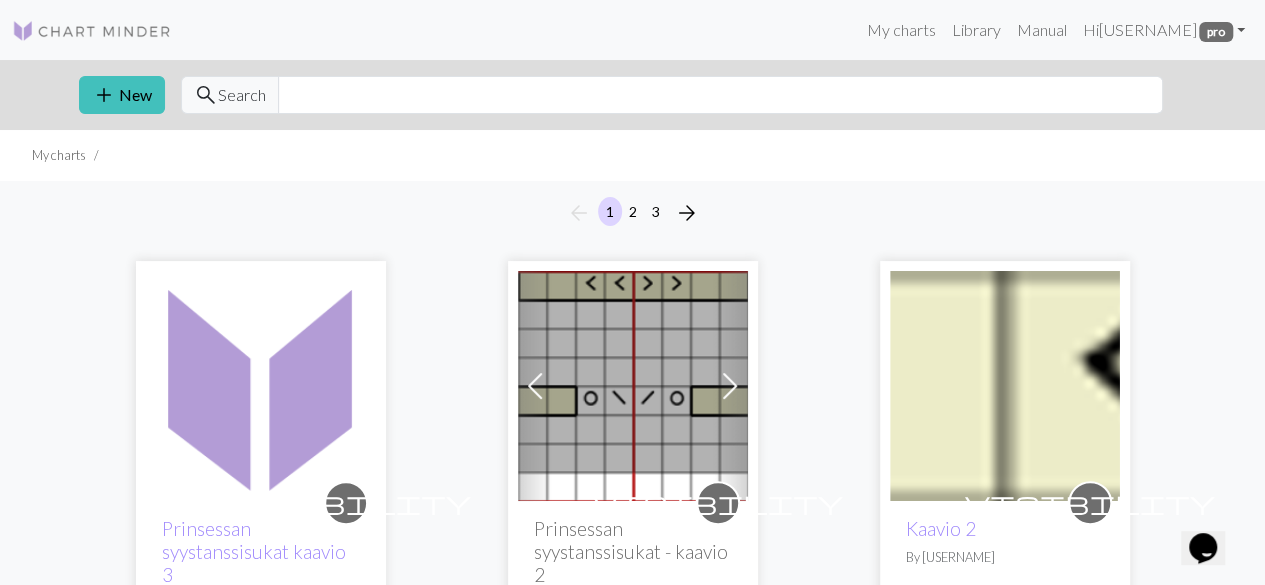 click at bounding box center [633, 386] 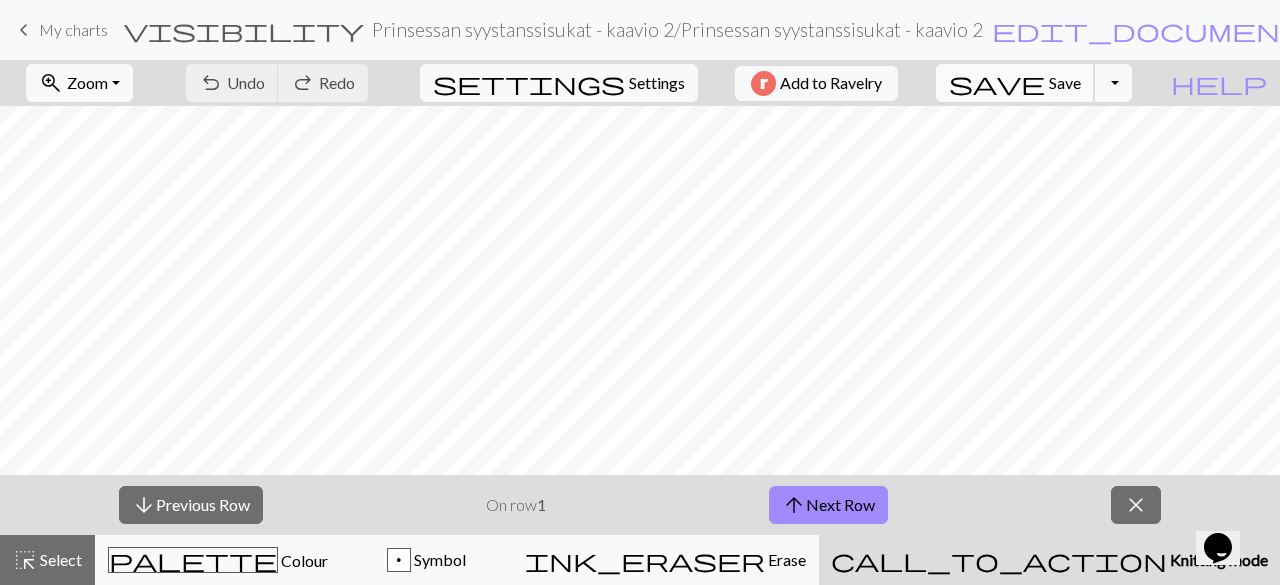 click on "Save" at bounding box center [1065, 82] 